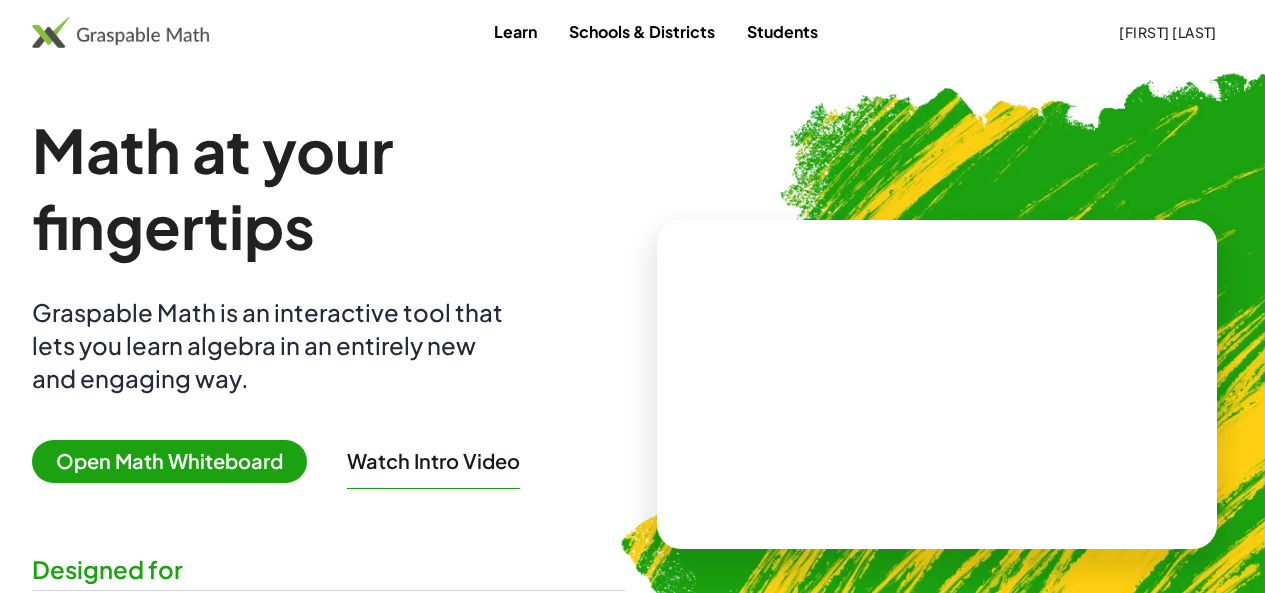 scroll, scrollTop: 0, scrollLeft: 0, axis: both 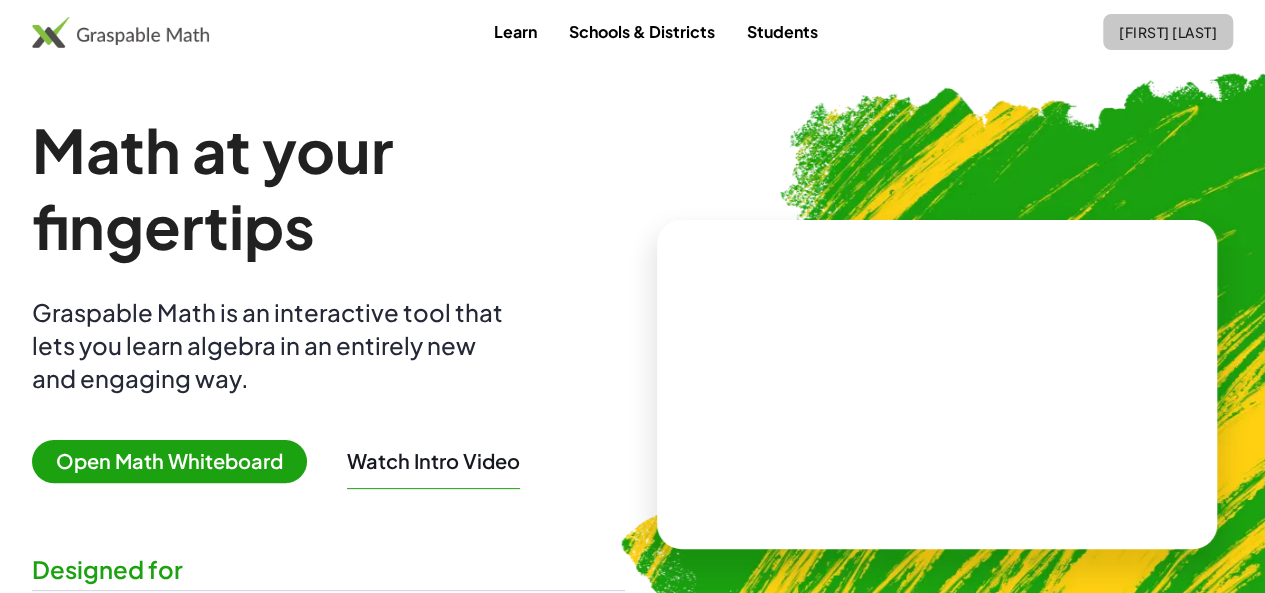 click on "[FIRST] [LAST]" 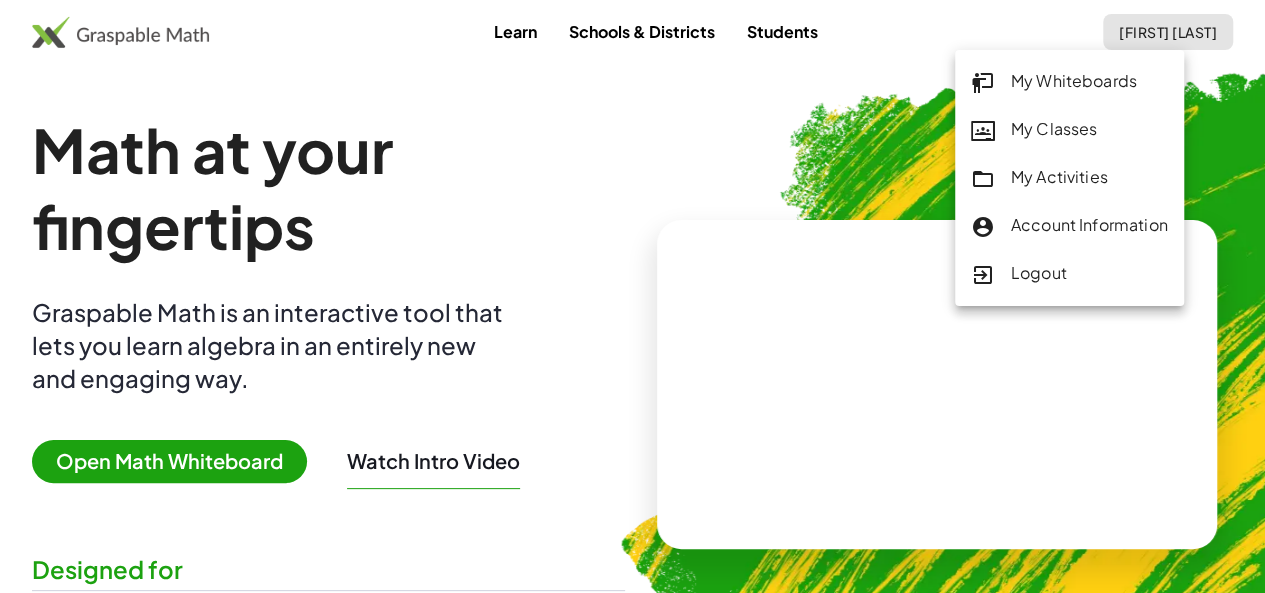 click on "My Activities" 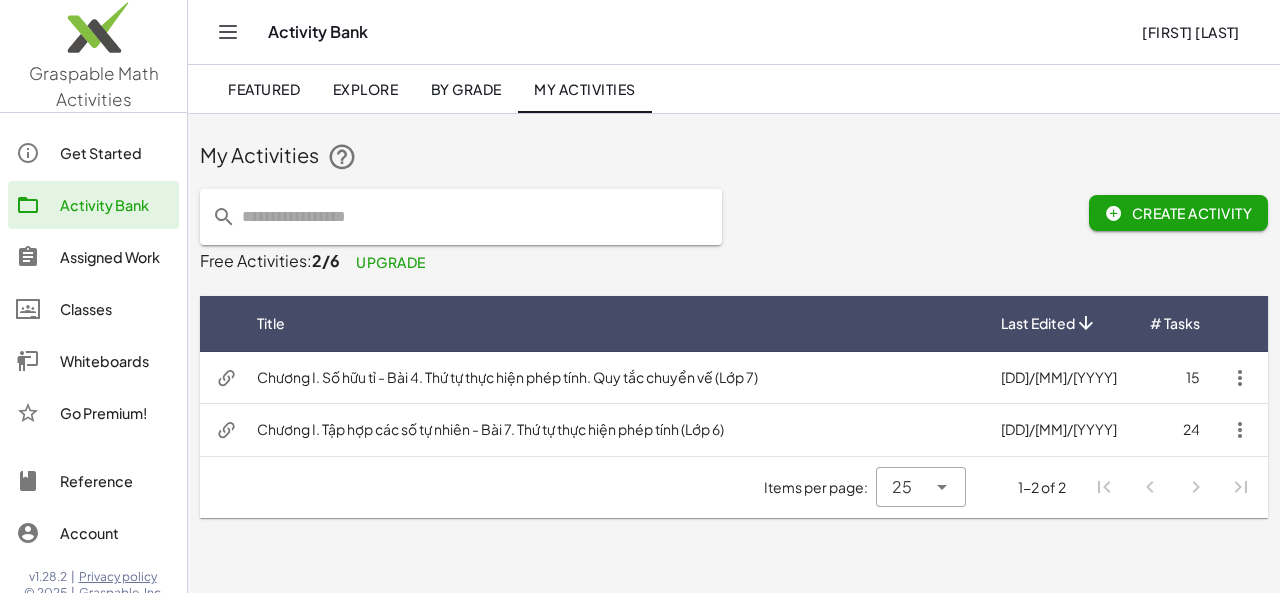 click on "By Grade" 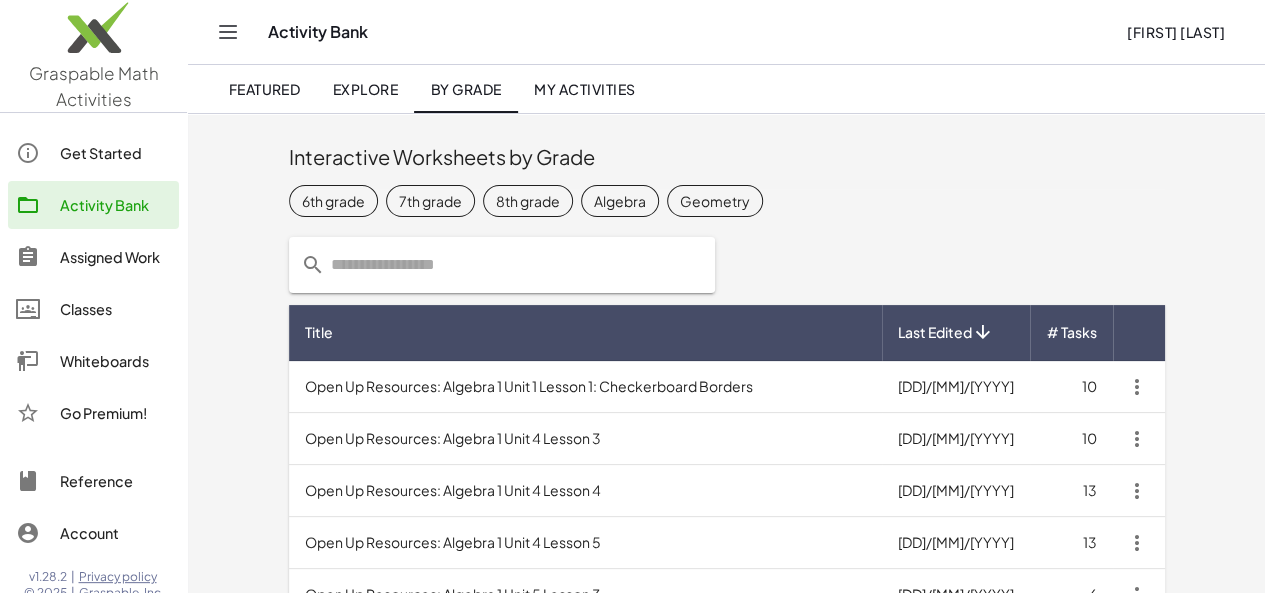 click on "Algebra" 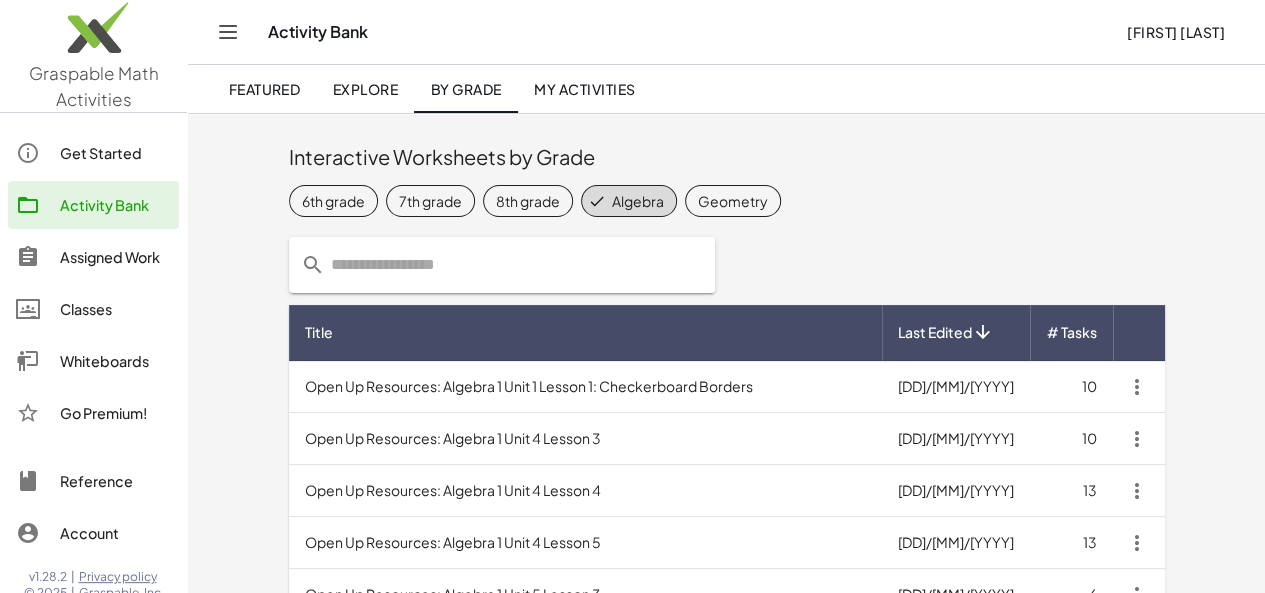 click on "Open Up Resources: Algebra 1 Unit 4 Lesson 3" at bounding box center (585, 439) 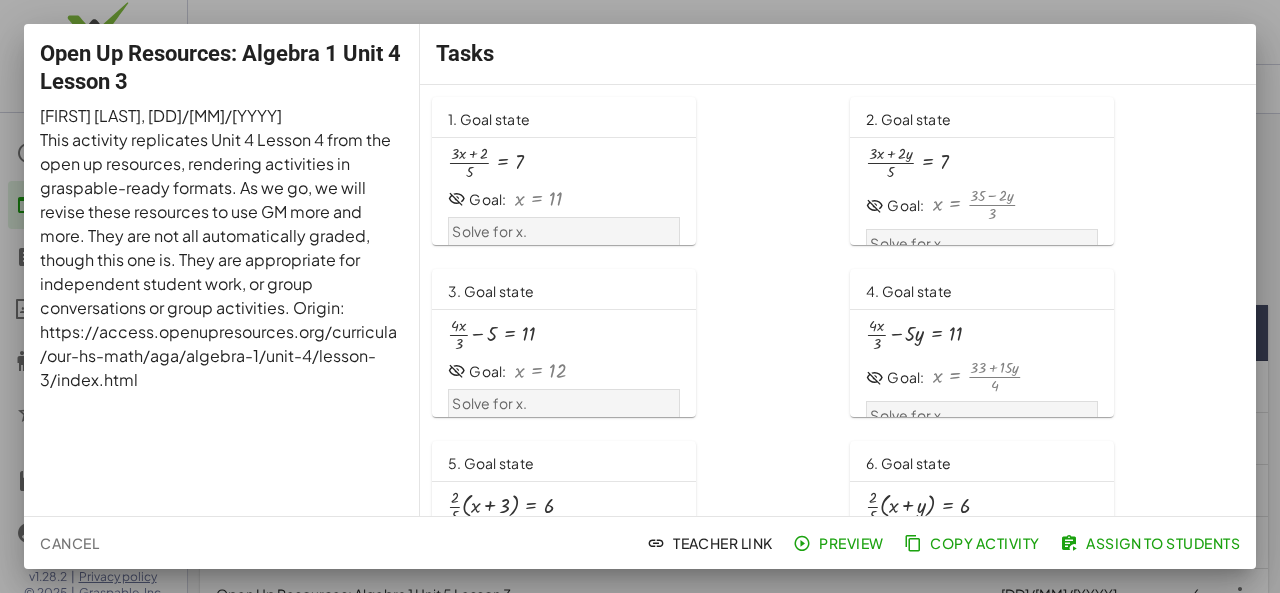 click at bounding box center (640, 296) 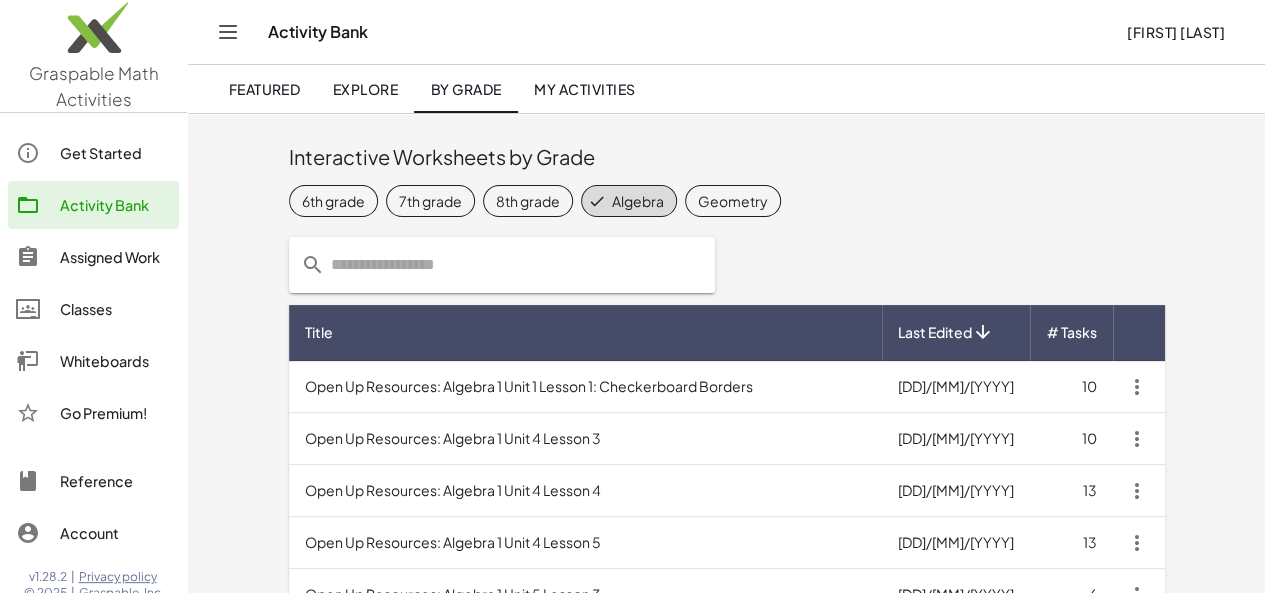 click on "Open Up Resources: Algebra 1 Unit 1 Lesson 1: Checkerboard Borders" at bounding box center (585, 387) 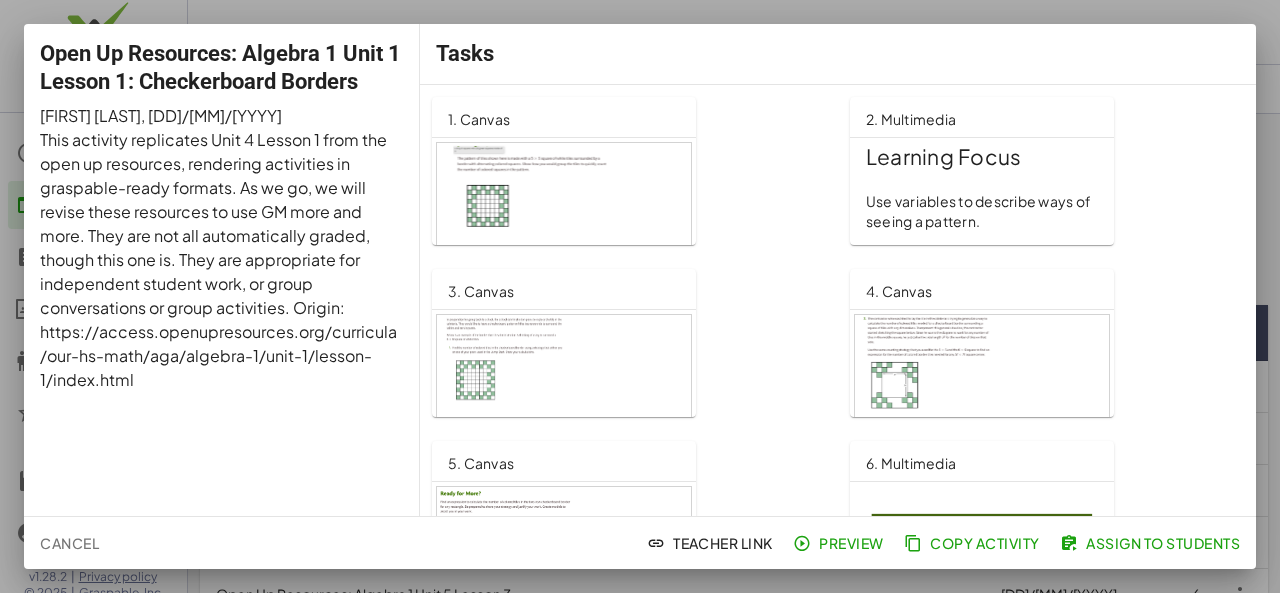 click at bounding box center [640, 296] 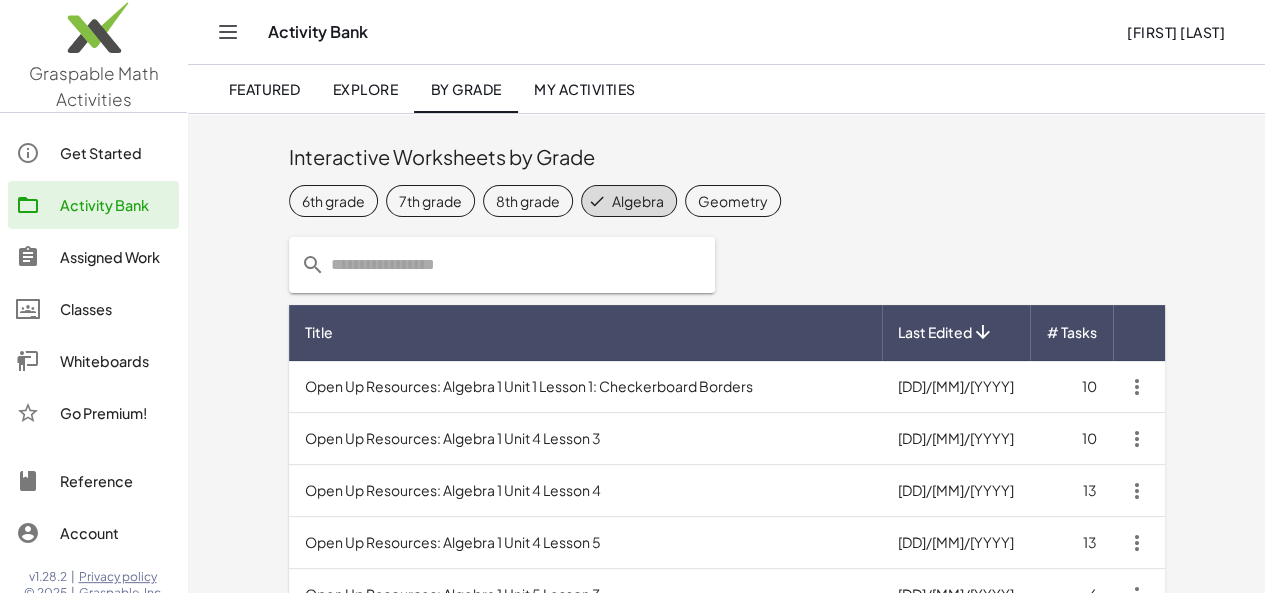 click on "Open Up Resources: Algebra 1 Unit 4 Lesson 4" at bounding box center (585, 491) 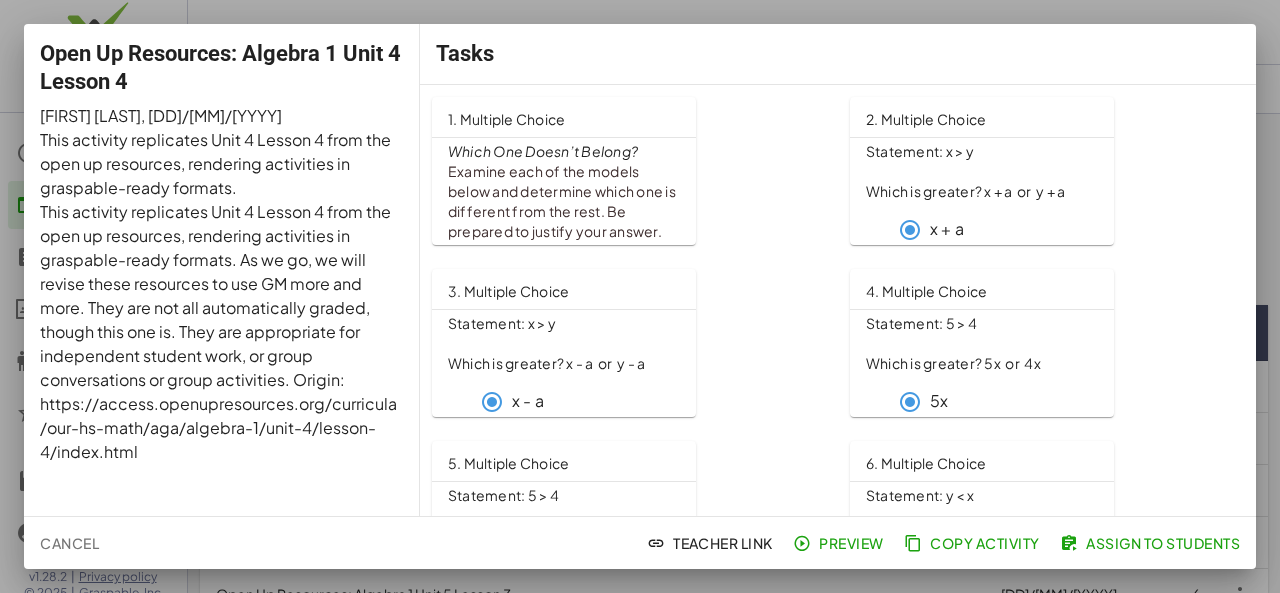 click at bounding box center [640, 296] 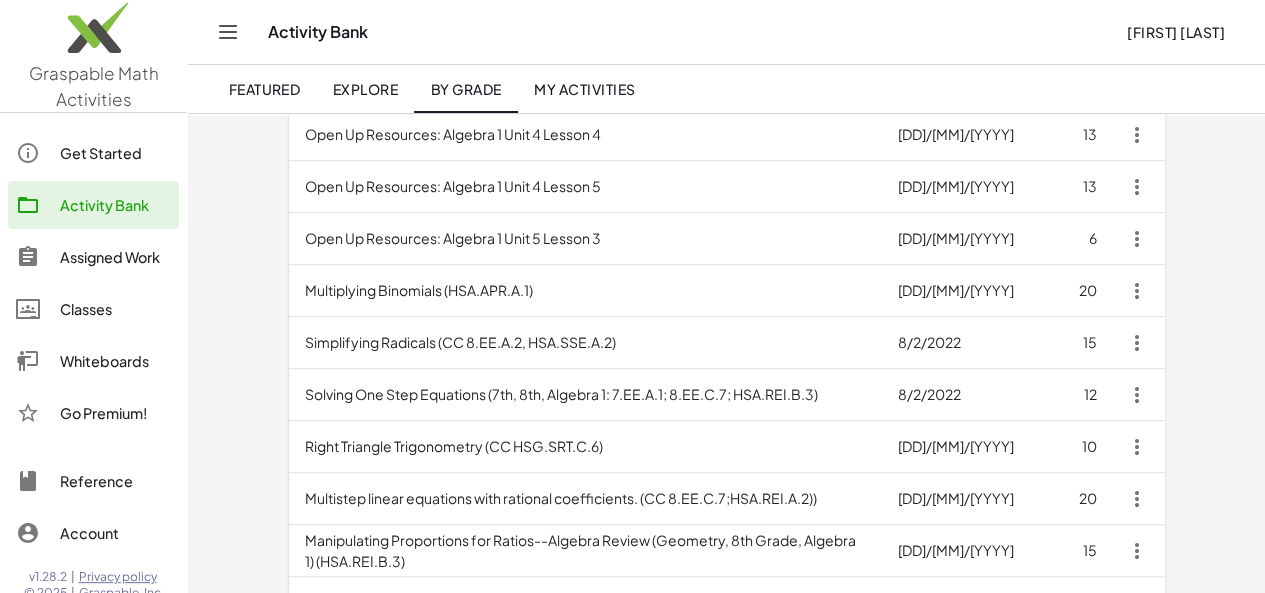 scroll, scrollTop: 358, scrollLeft: 0, axis: vertical 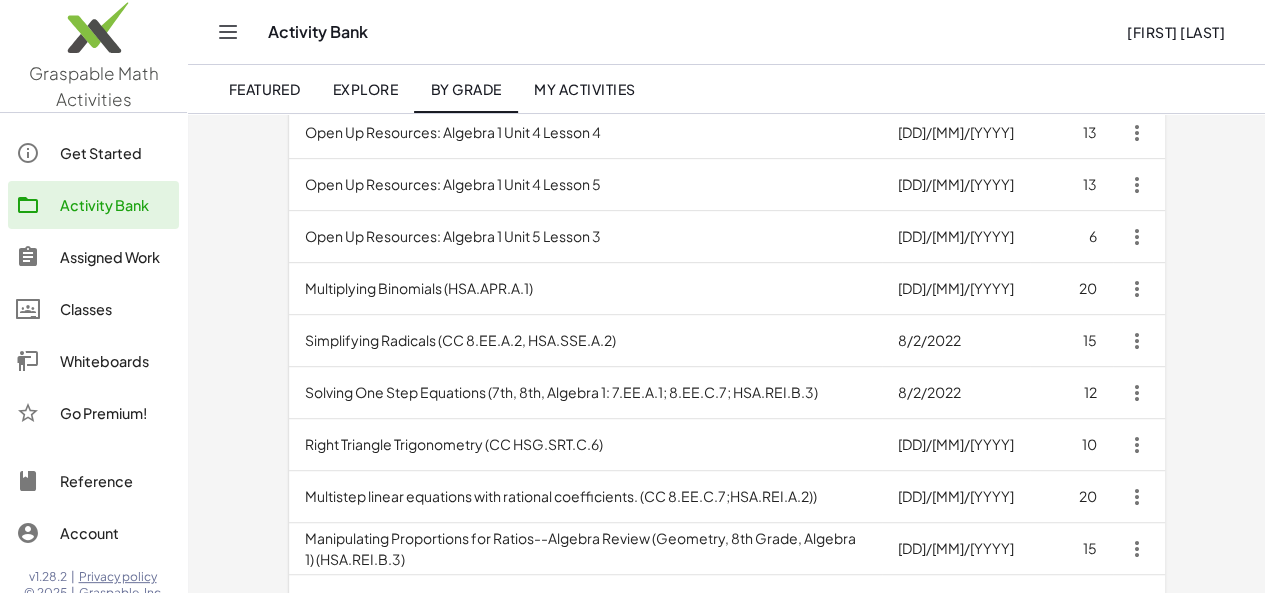click on "Multiplying Binomials (HSA.APR.A.1)" at bounding box center (585, 289) 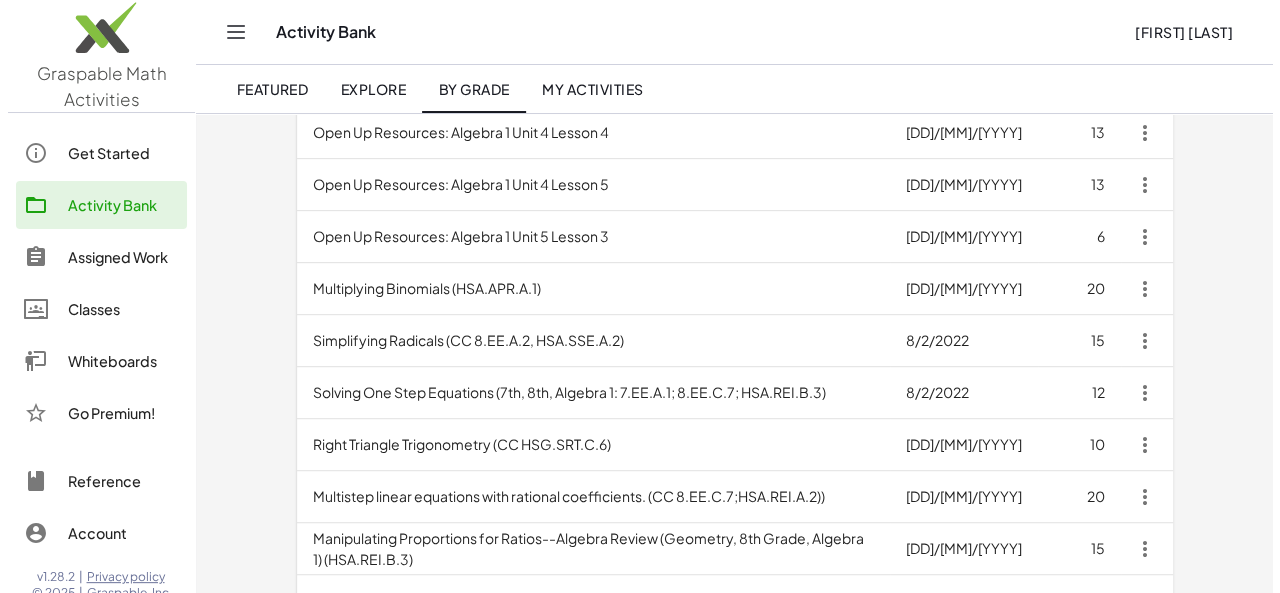scroll, scrollTop: 0, scrollLeft: 0, axis: both 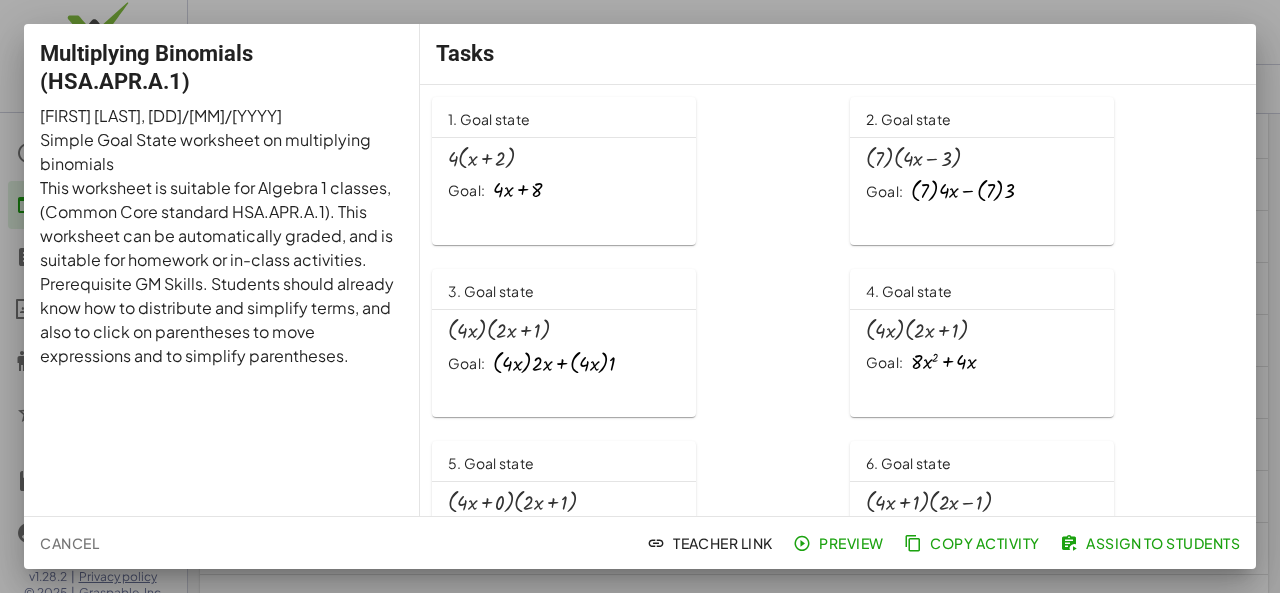 click at bounding box center [640, 296] 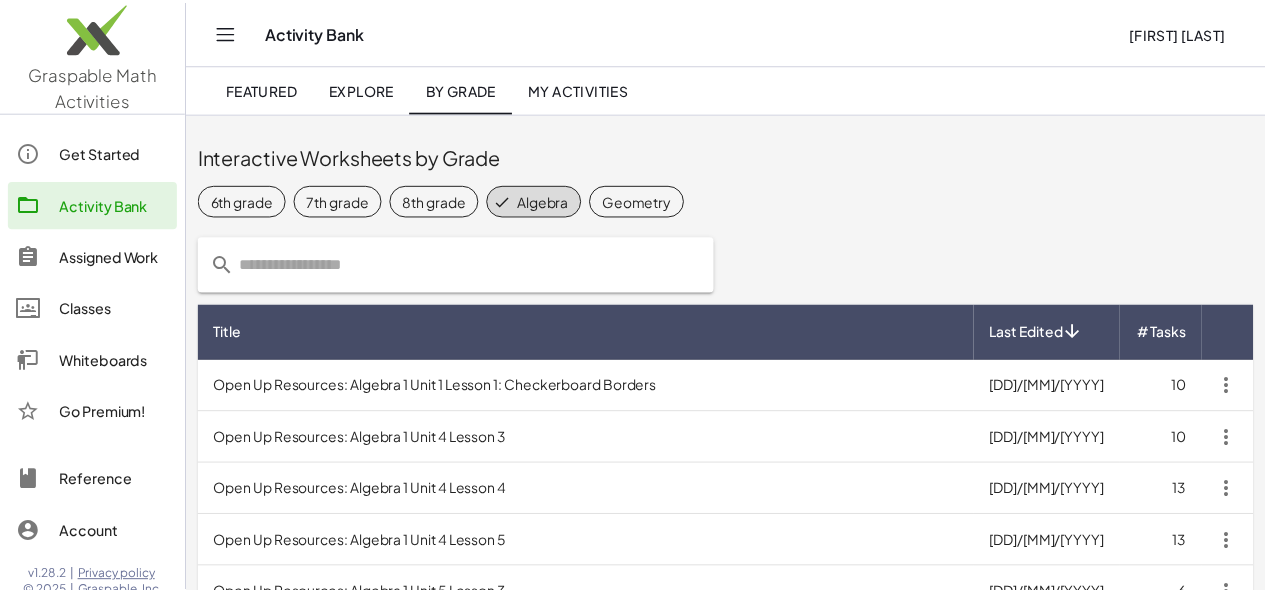 scroll, scrollTop: 358, scrollLeft: 0, axis: vertical 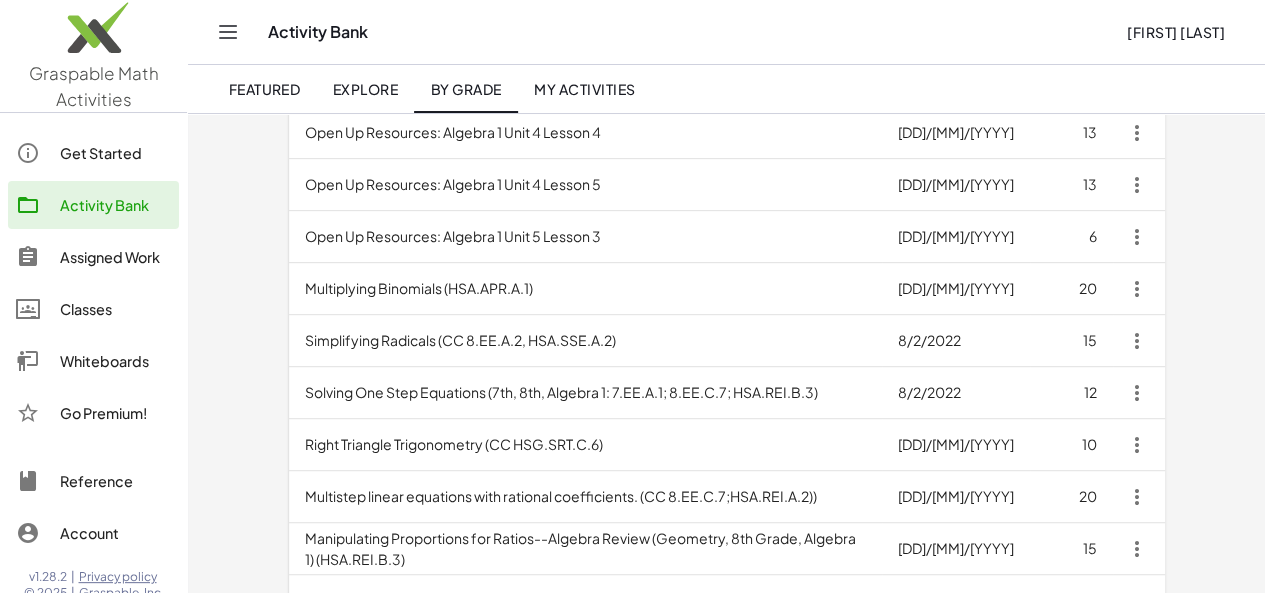 click on "Solving One Step Equations (7th, 8th, Algebra 1: 7.EE.A.1; 8.EE.C.7; HSA.REI.B.3)" at bounding box center (585, 393) 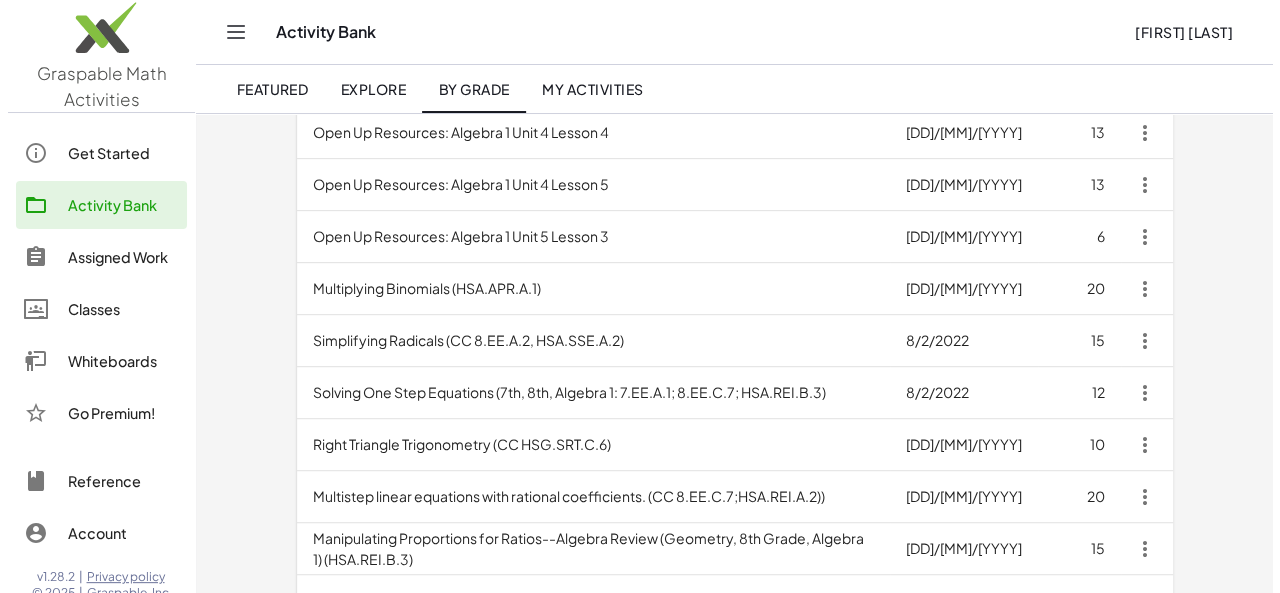 scroll, scrollTop: 0, scrollLeft: 0, axis: both 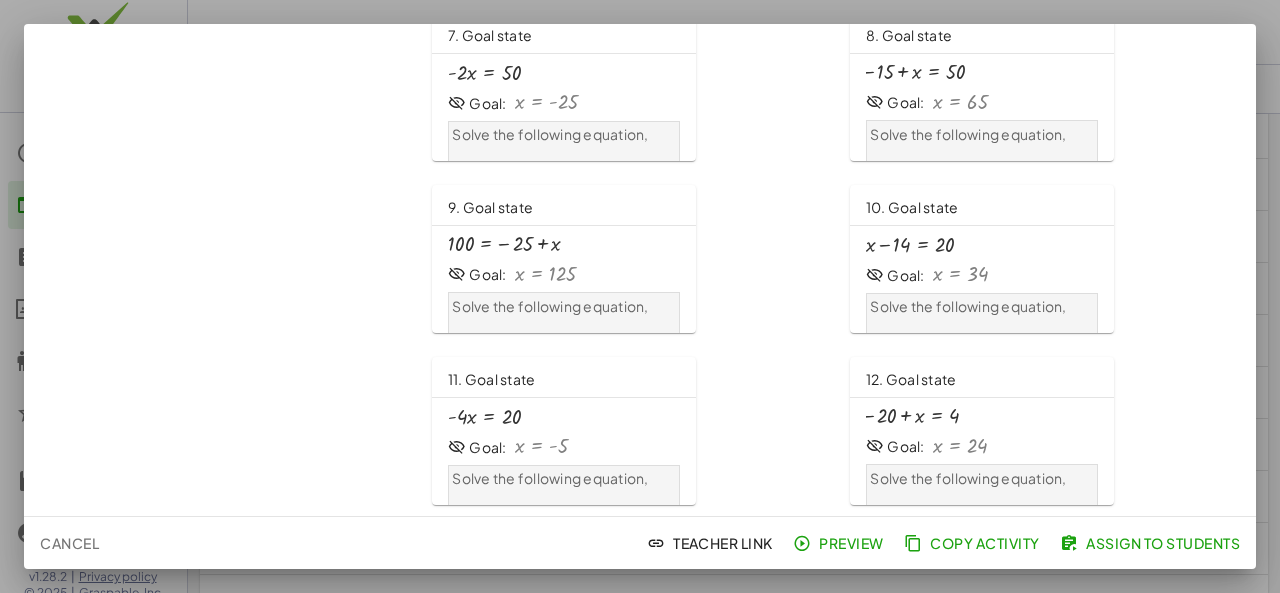 click at bounding box center (640, 296) 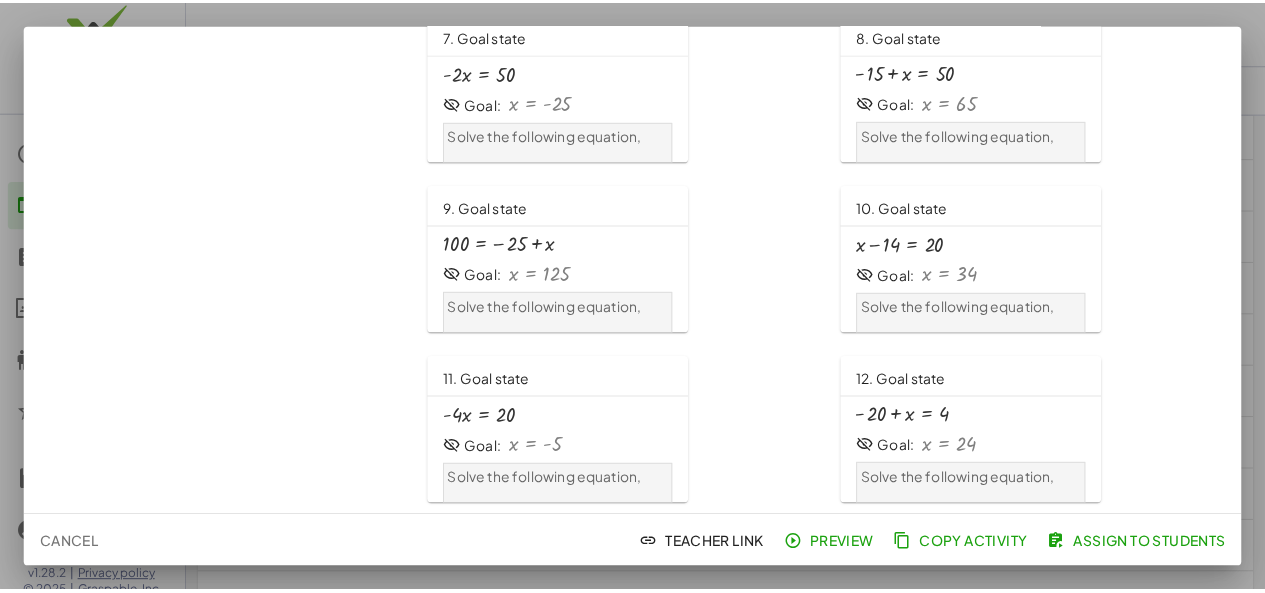 scroll, scrollTop: 358, scrollLeft: 0, axis: vertical 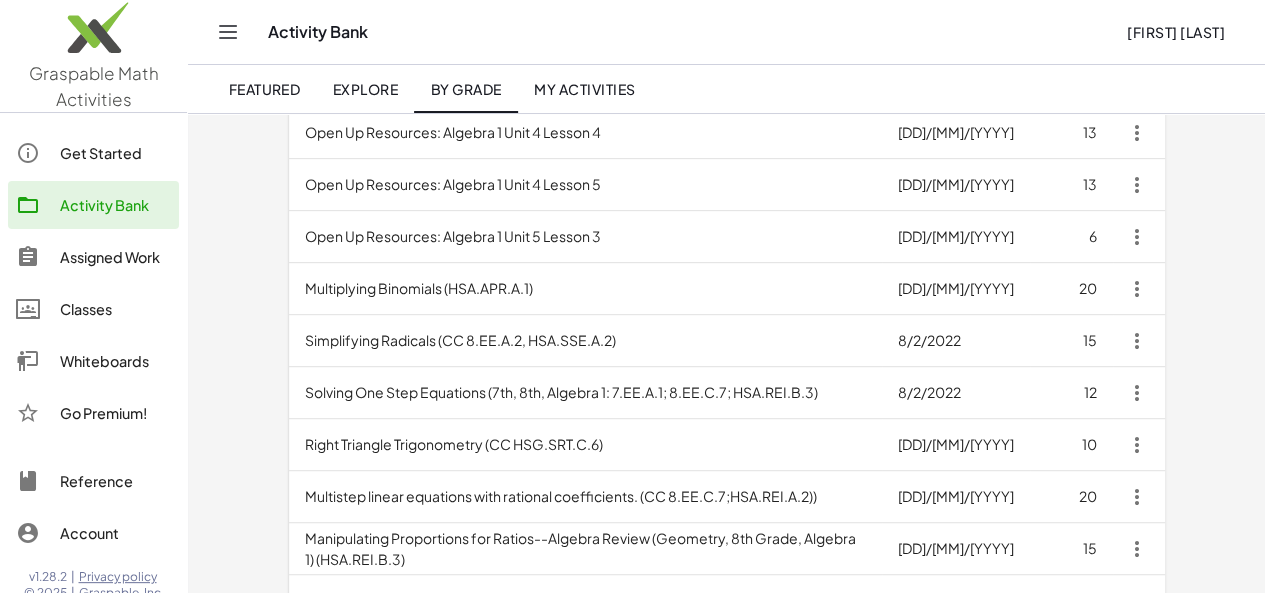 click on "Right Triangle Trigonometry (CC HSG.SRT.C.6)" at bounding box center (585, 445) 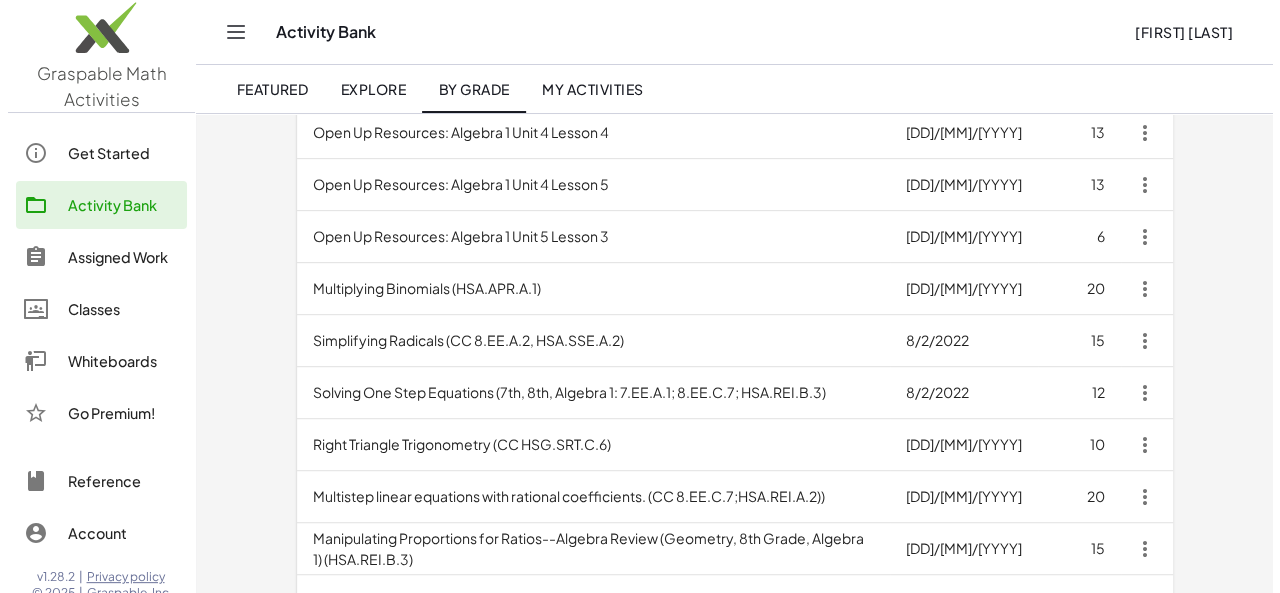 scroll, scrollTop: 0, scrollLeft: 0, axis: both 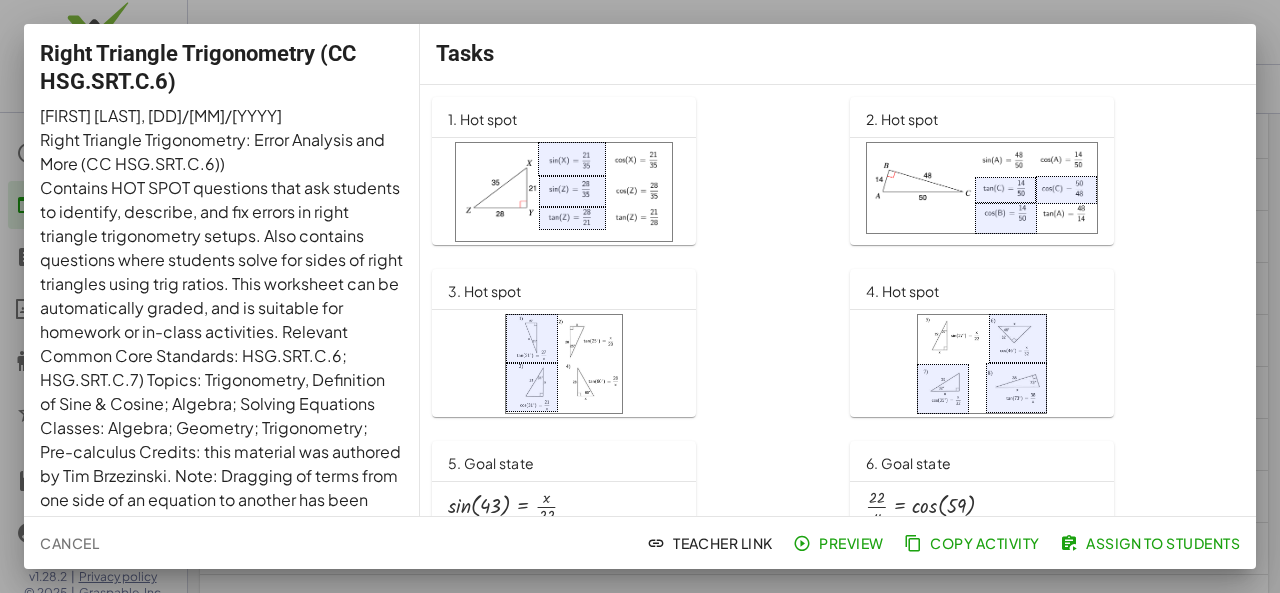 click 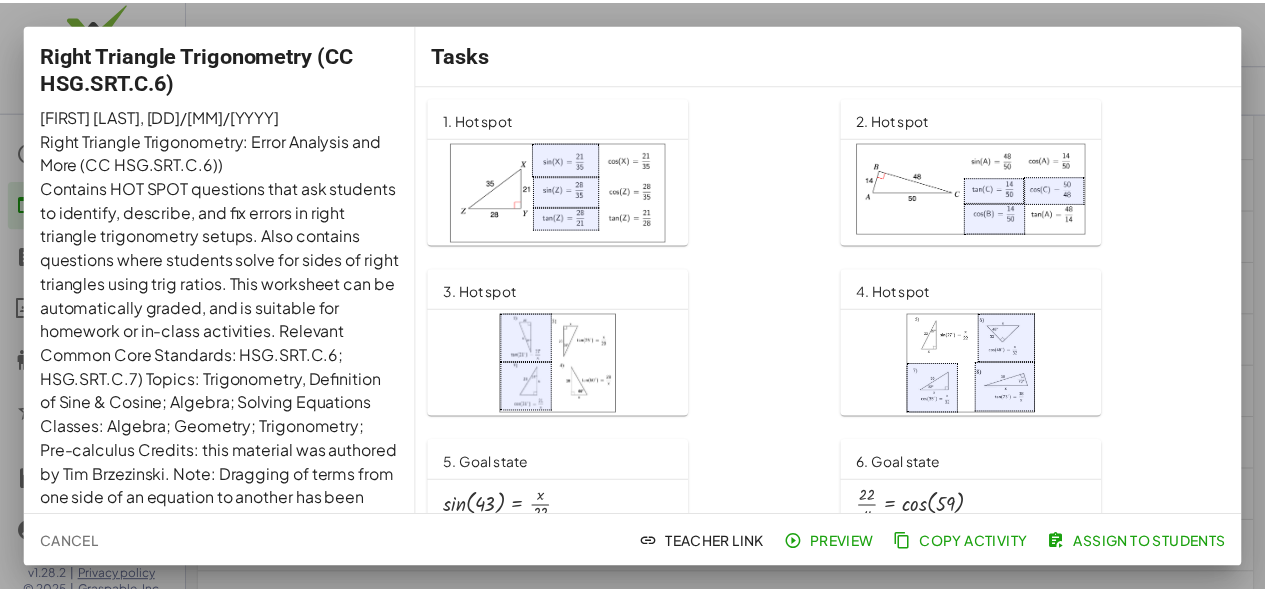scroll, scrollTop: 358, scrollLeft: 0, axis: vertical 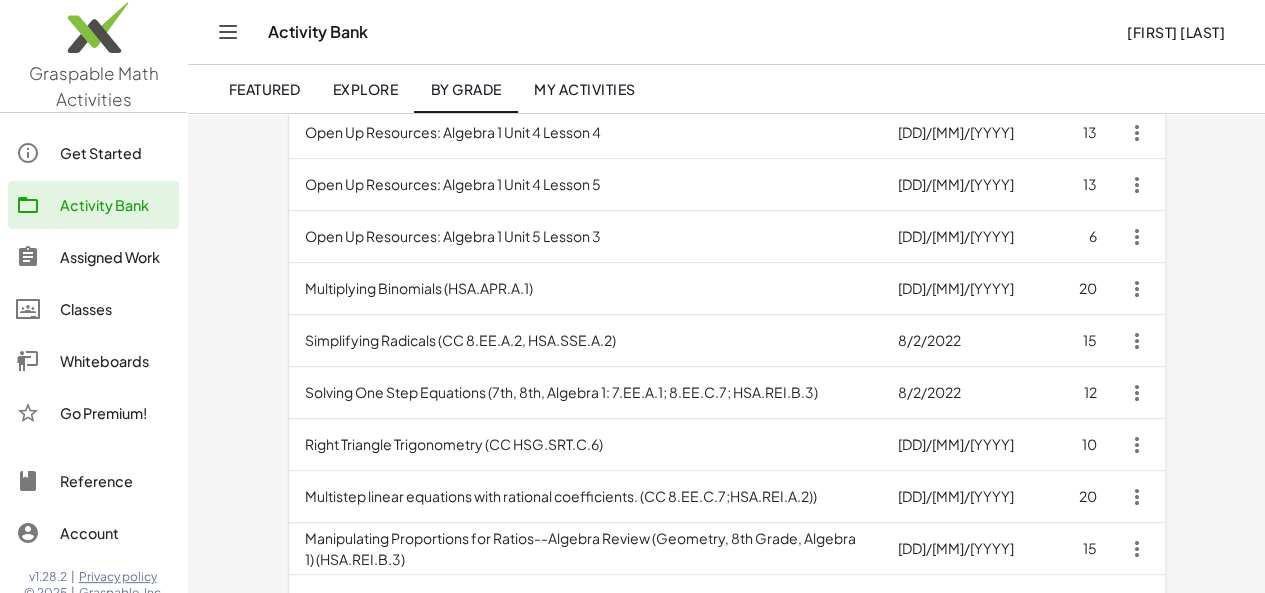 click on "Multistep linear equations with rational coefficients. (CC 8.EE.C.7;HSA.REI.A.2))" at bounding box center [585, 497] 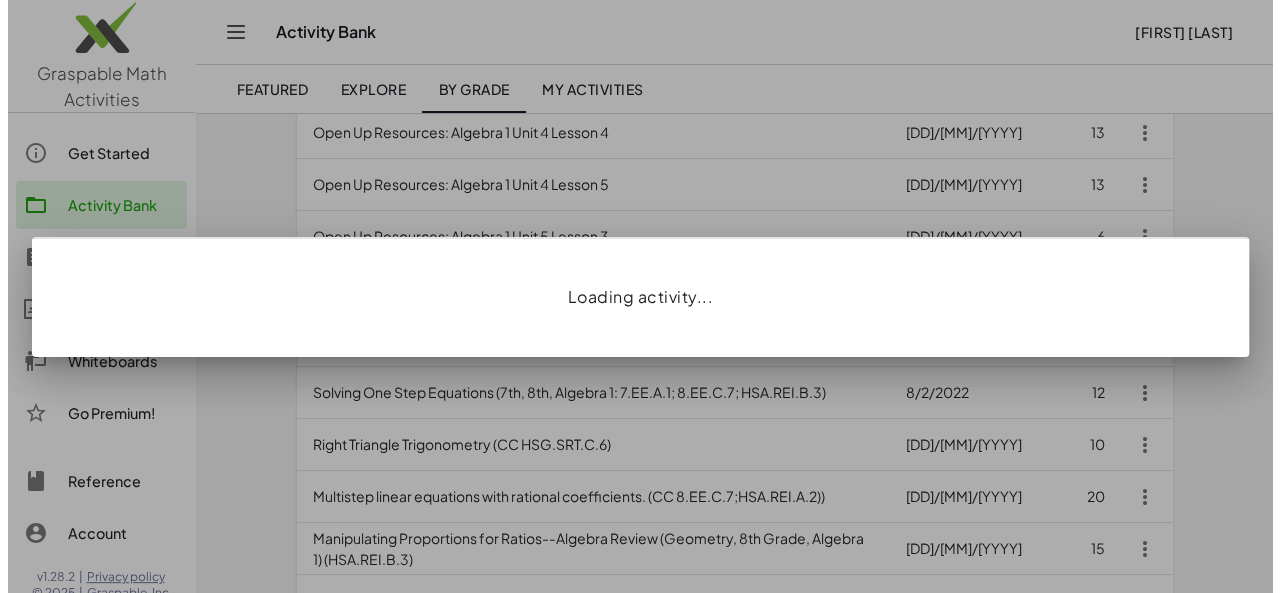 scroll, scrollTop: 0, scrollLeft: 0, axis: both 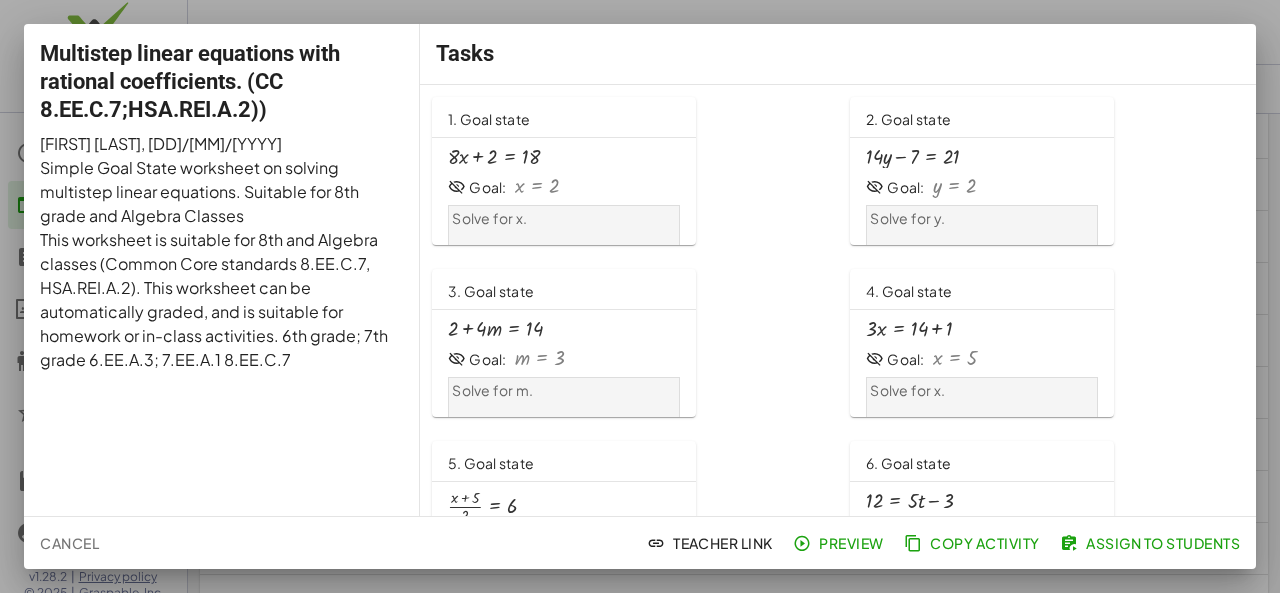 click at bounding box center [640, 296] 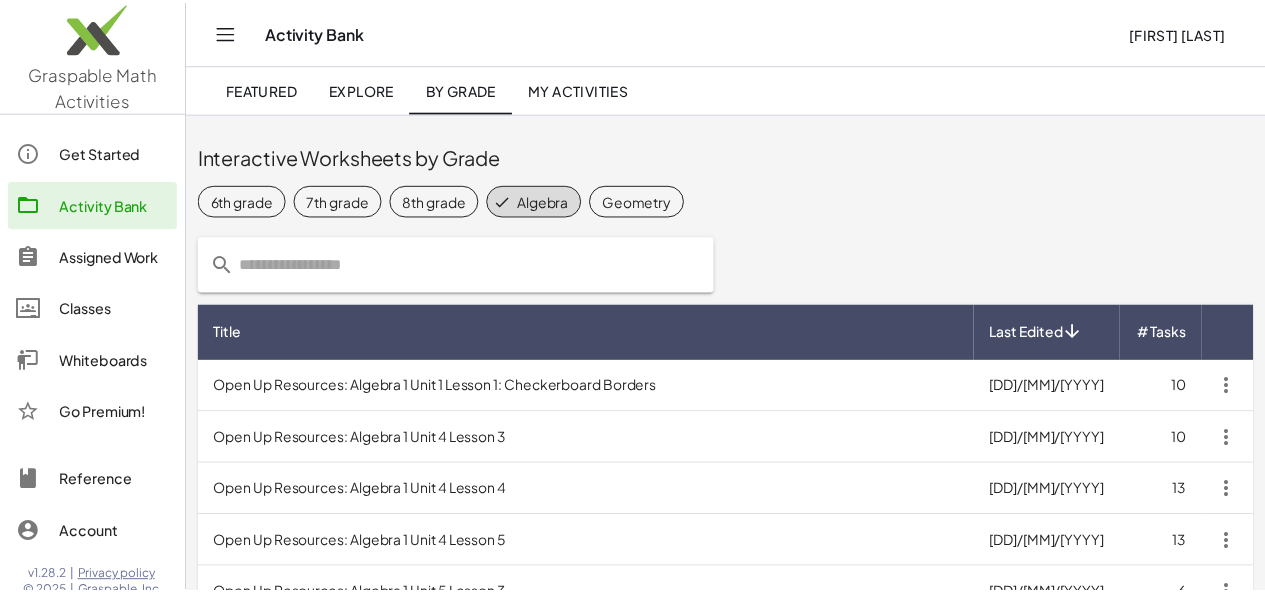 scroll, scrollTop: 358, scrollLeft: 0, axis: vertical 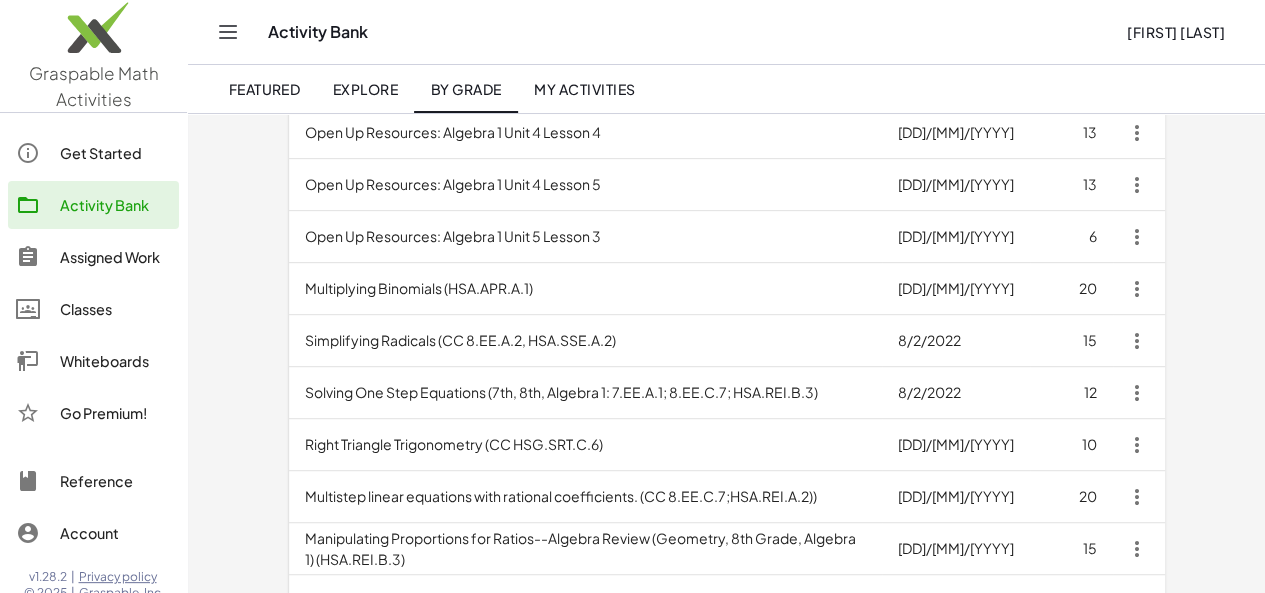 click on "Manipulating Proportions for Ratios--Algebra Review (Geometry, 8th Grade,  Algebra 1) (HSA.REI.B.3)" at bounding box center (585, 549) 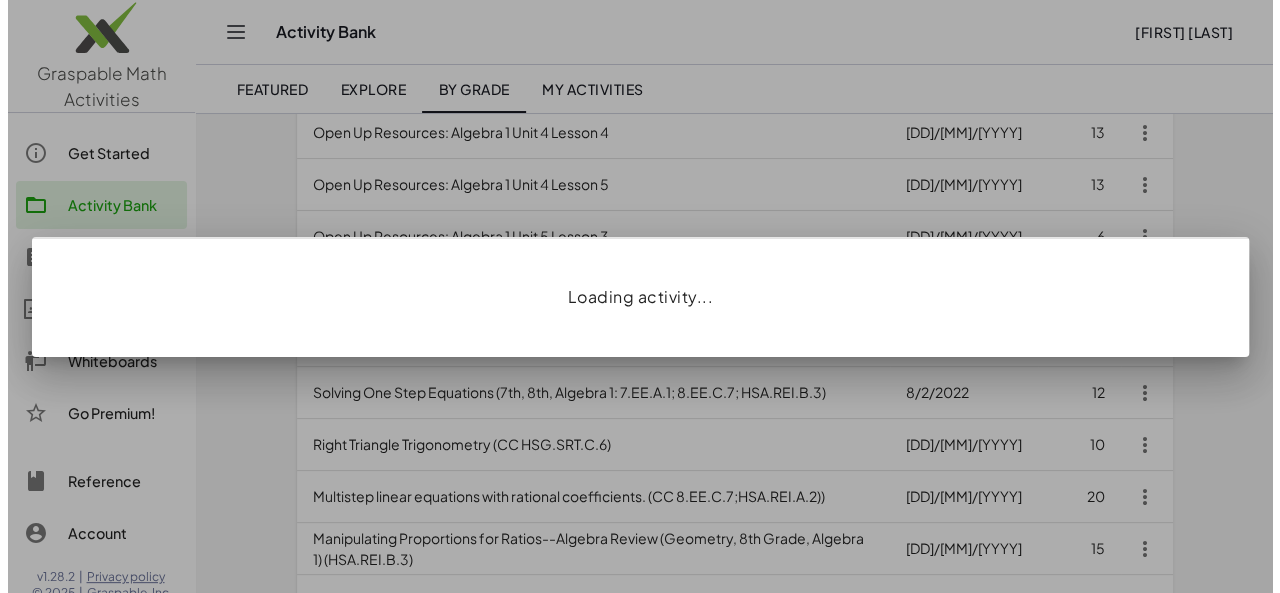 scroll, scrollTop: 0, scrollLeft: 0, axis: both 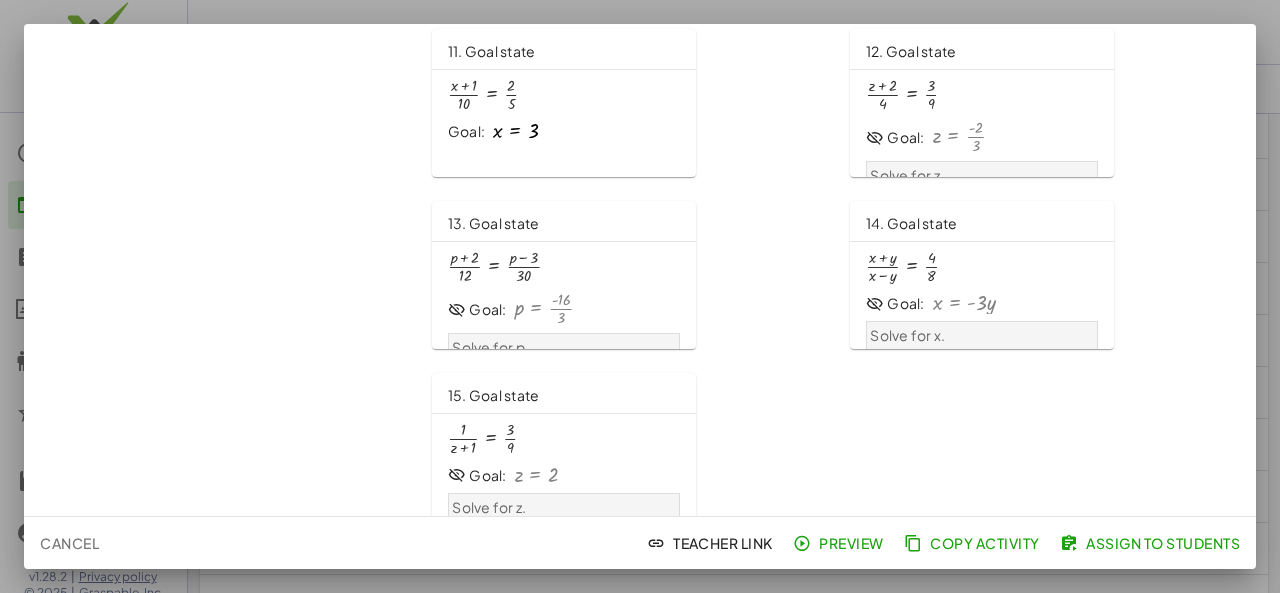 click at bounding box center (640, 296) 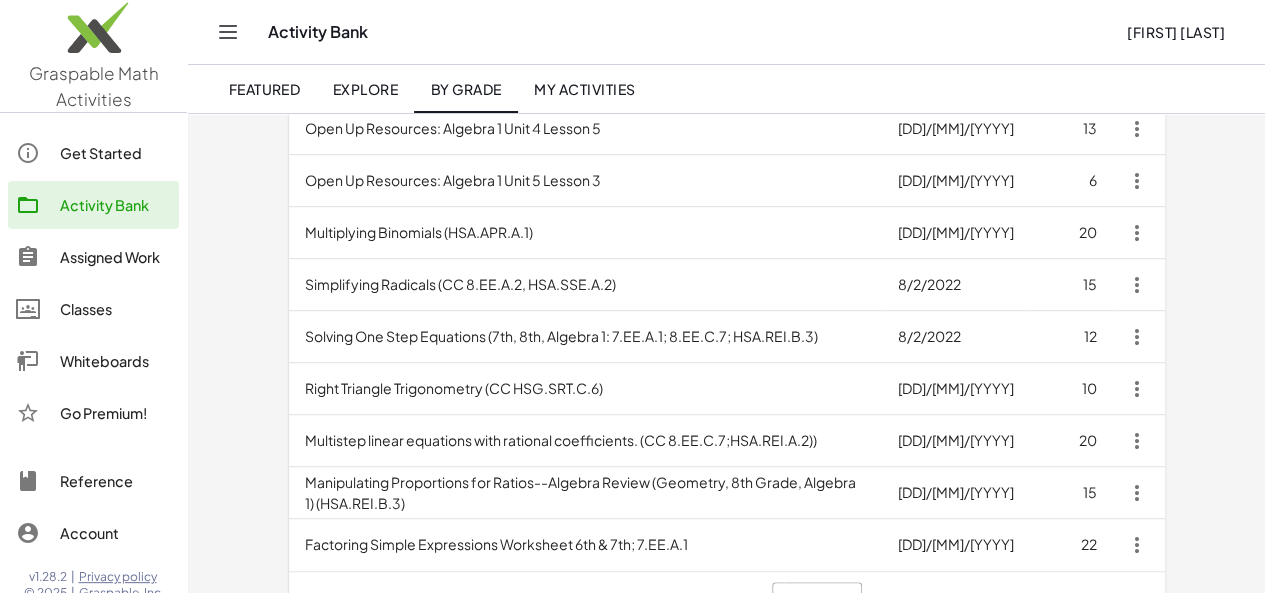 scroll, scrollTop: 465, scrollLeft: 0, axis: vertical 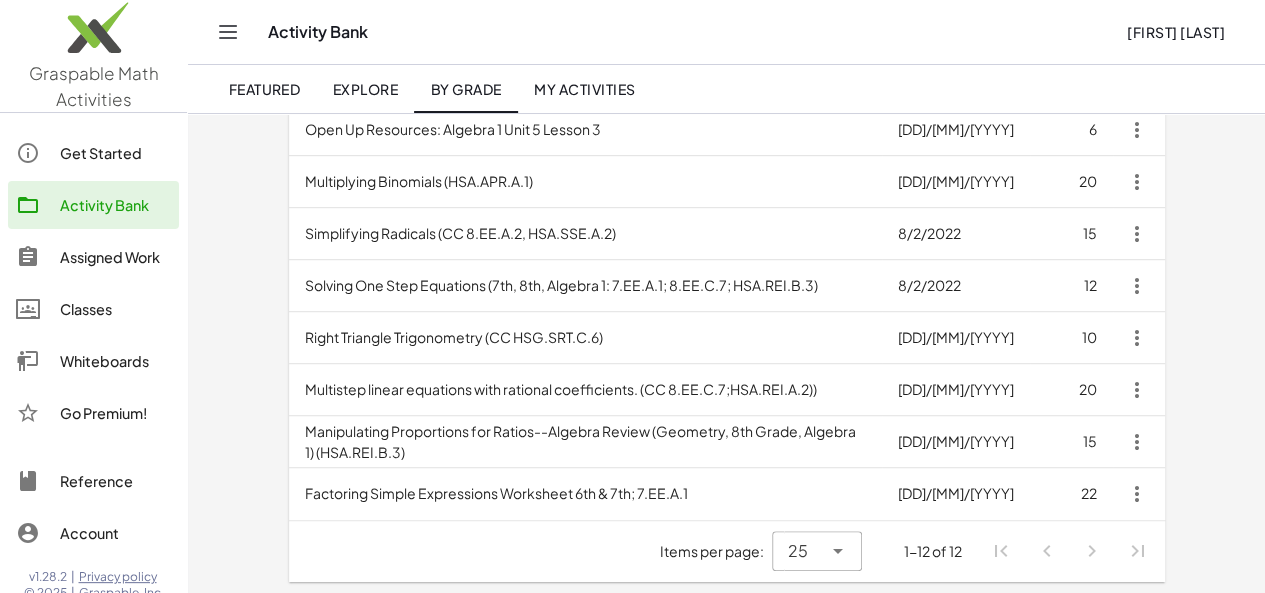 click on "Factoring Simple Expressions Worksheet 6th & 7th; 7.EE.A.1" at bounding box center [585, 494] 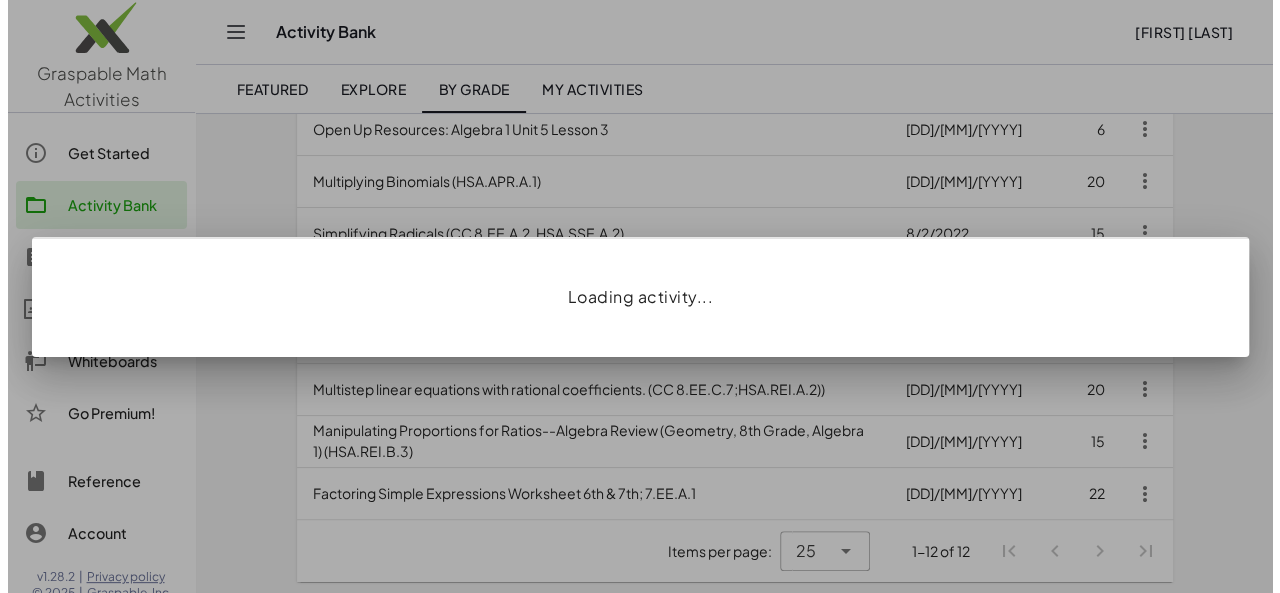 scroll, scrollTop: 0, scrollLeft: 0, axis: both 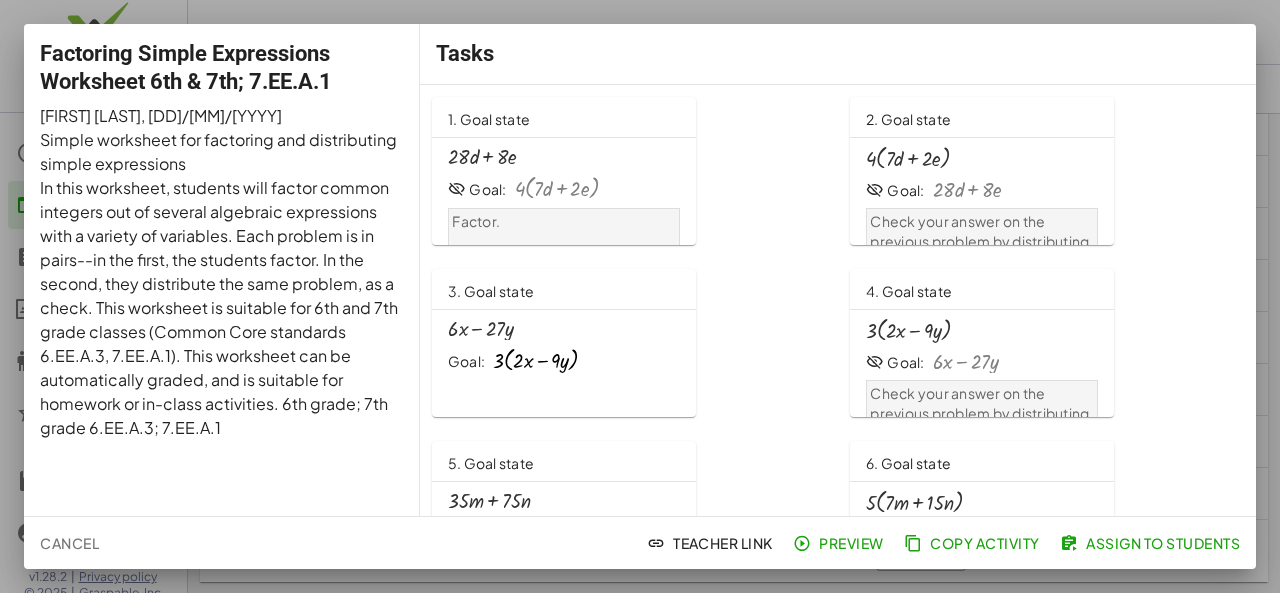 click at bounding box center (640, 296) 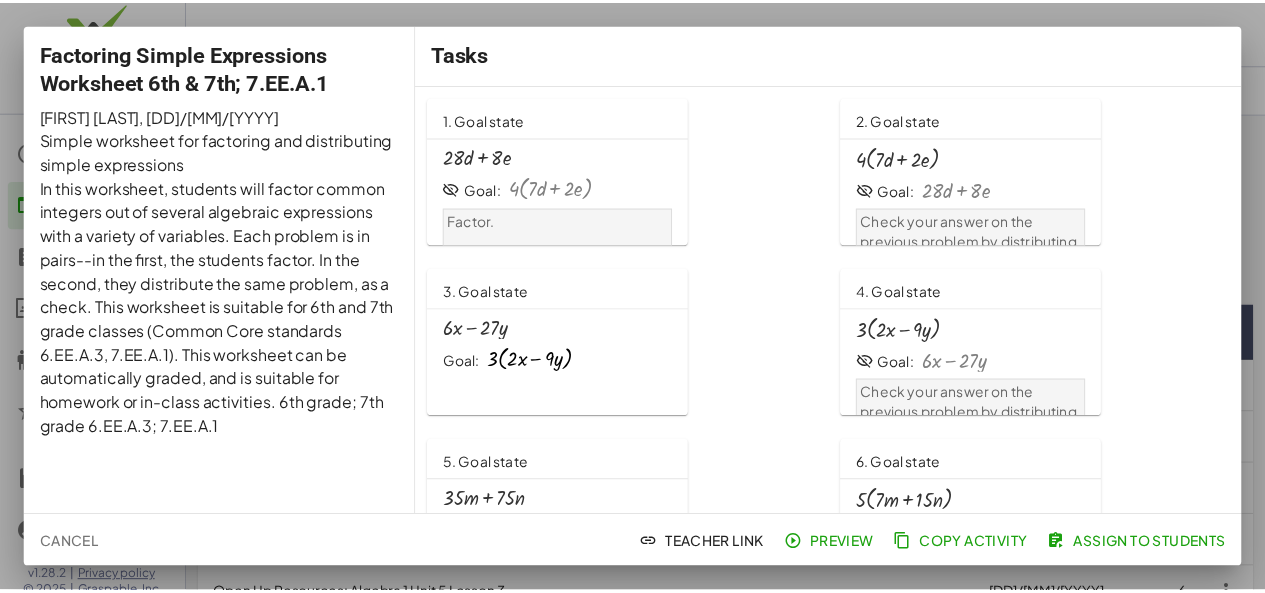 scroll, scrollTop: 465, scrollLeft: 0, axis: vertical 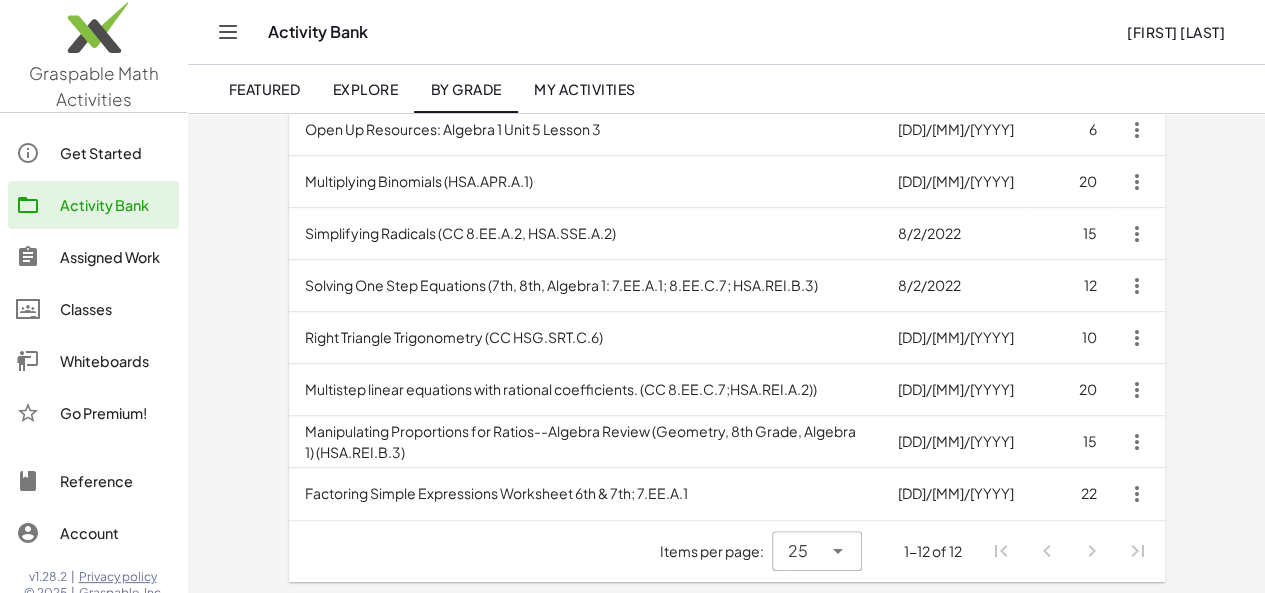 click on "Multistep linear equations with rational coefficients. (CC 8.EE.C.7;HSA.REI.A.2))" at bounding box center (585, 390) 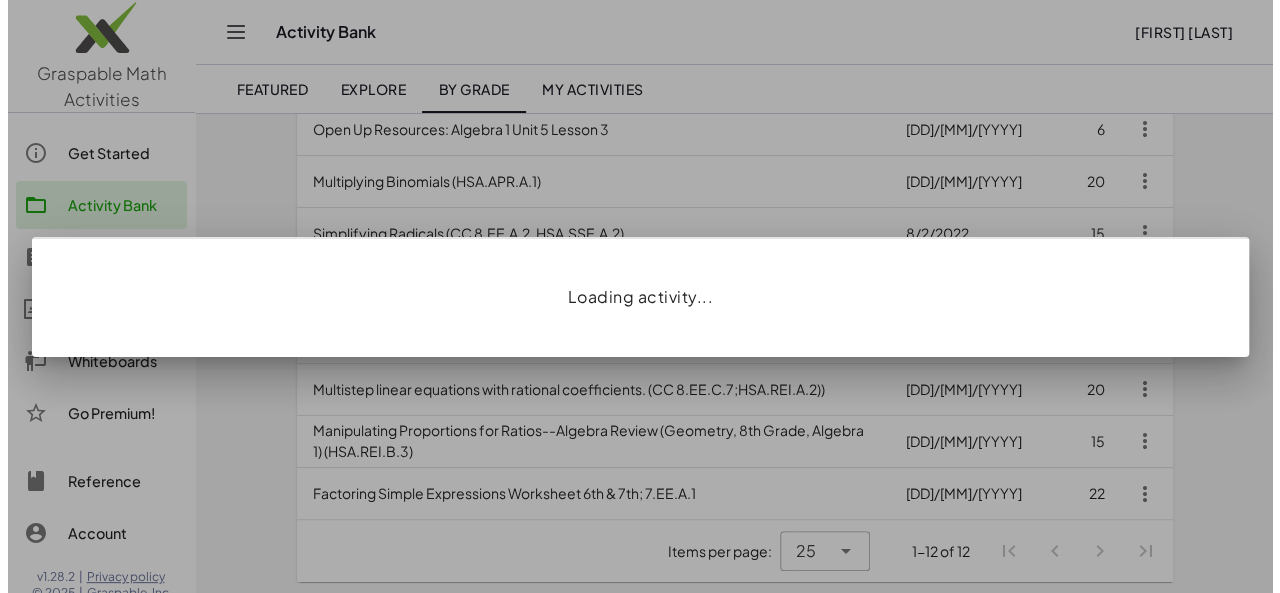 scroll, scrollTop: 0, scrollLeft: 0, axis: both 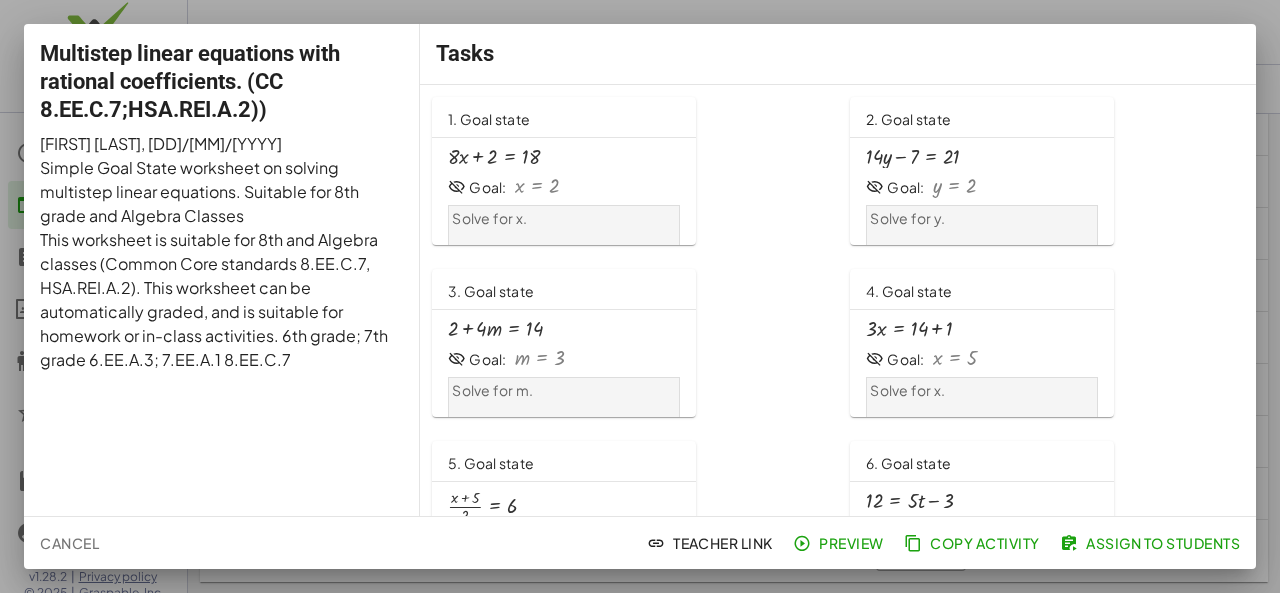 click at bounding box center (640, 296) 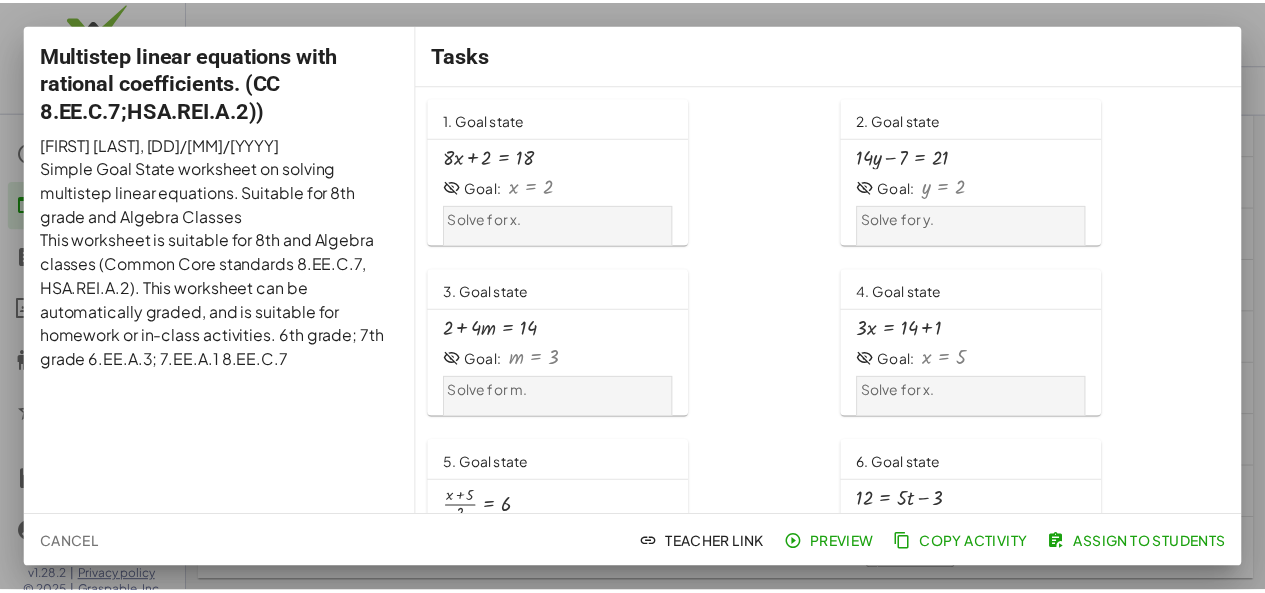scroll, scrollTop: 465, scrollLeft: 0, axis: vertical 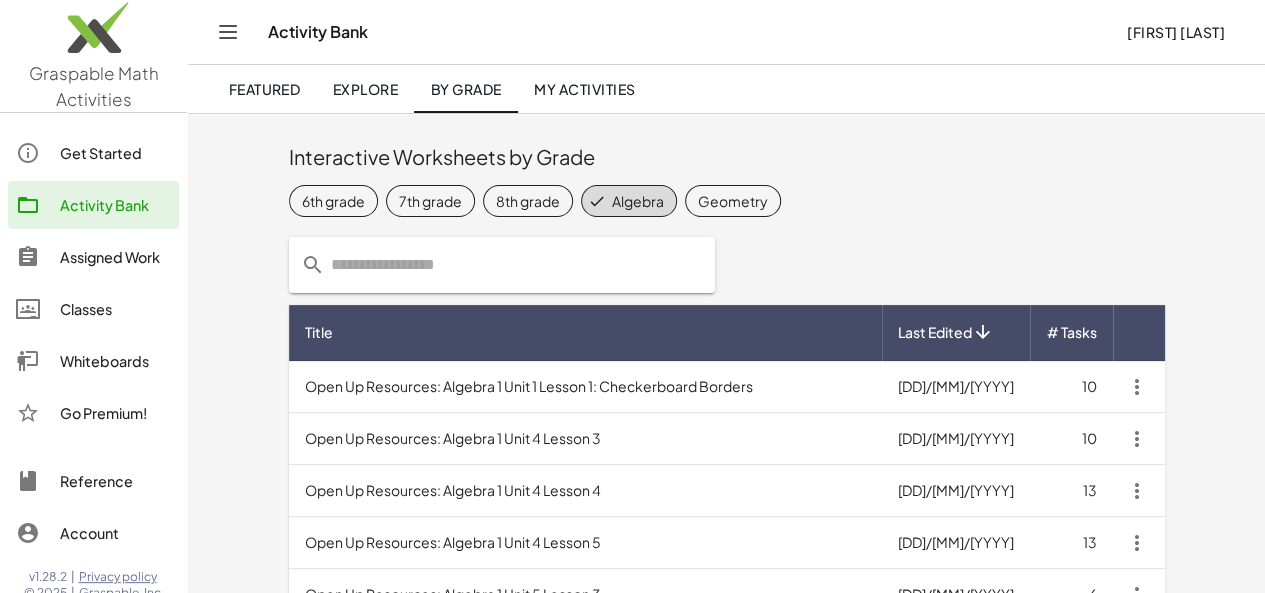 click on "8th grade" 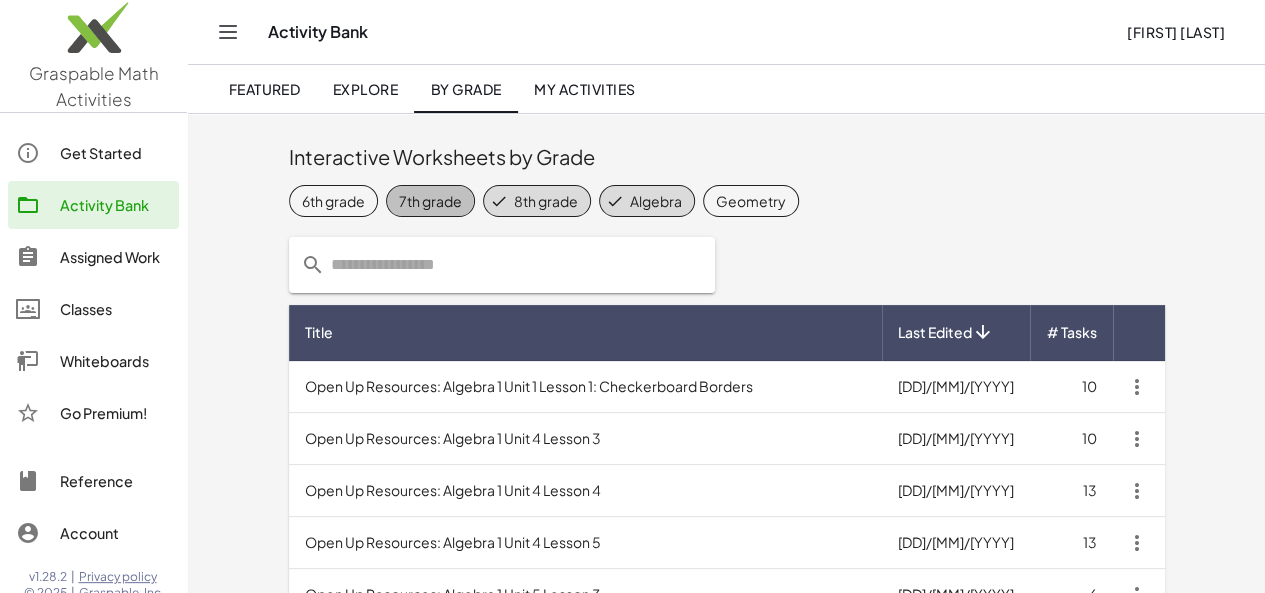 click on "7th grade" 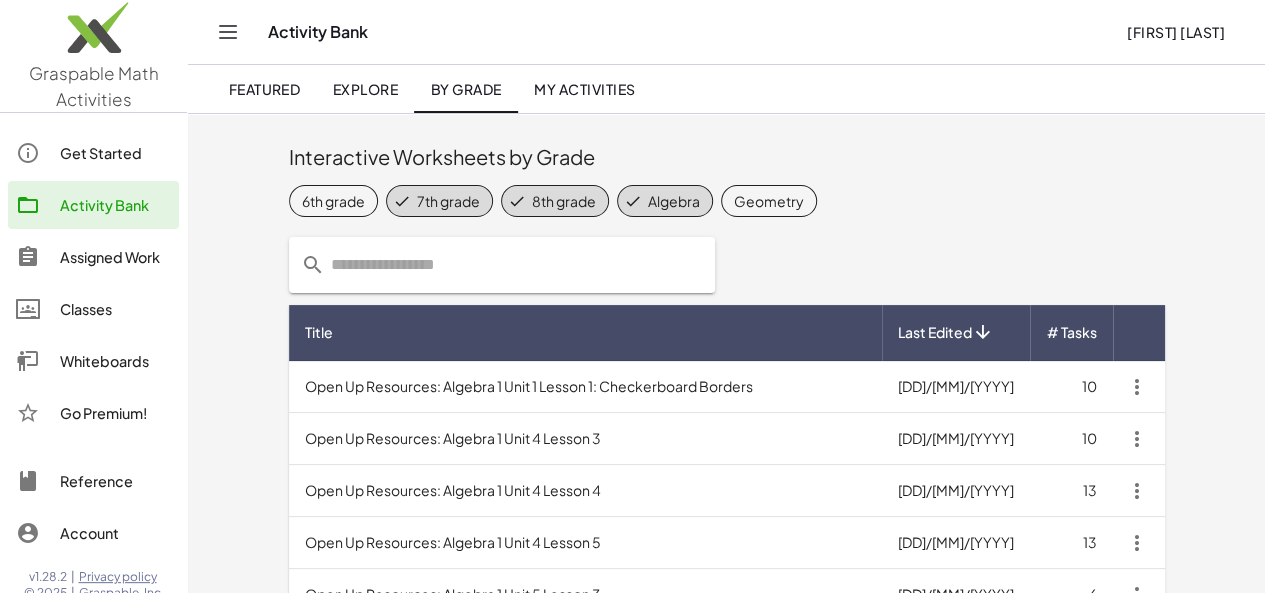 click on "Geometry" 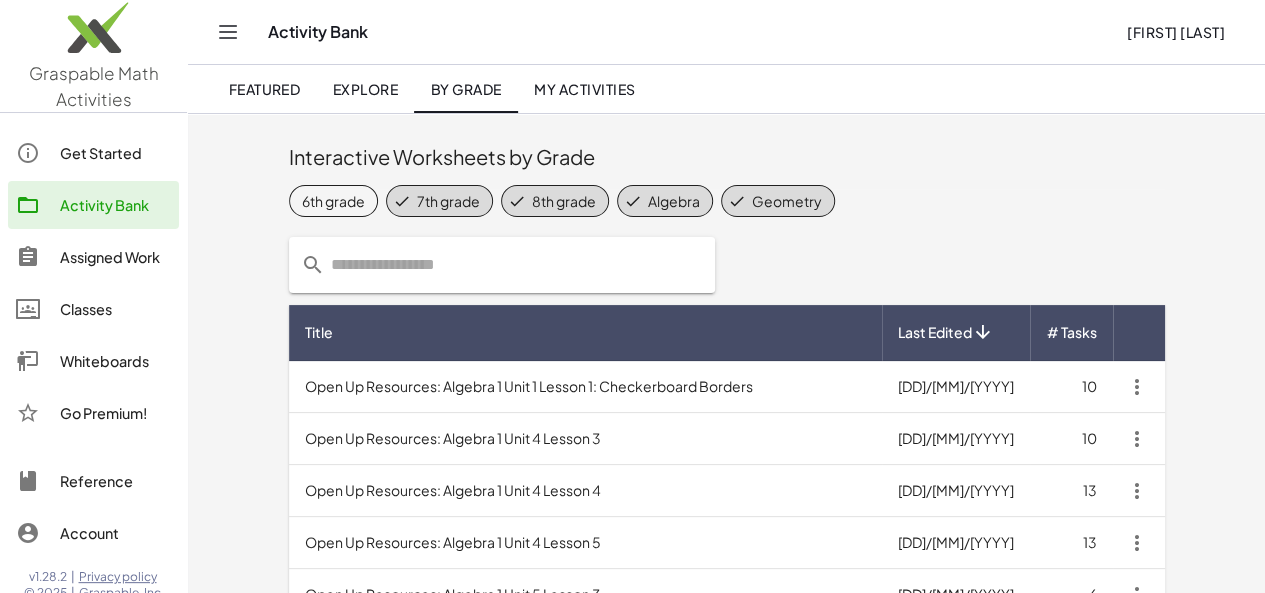 click on "7th grade" 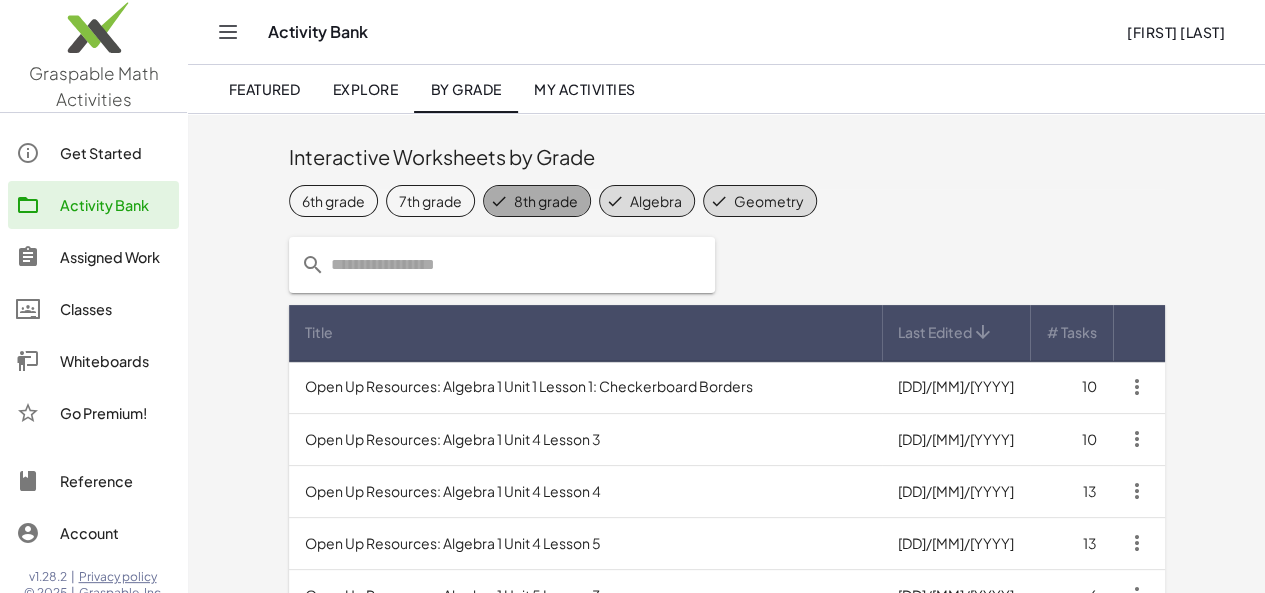 click on "8th grade" 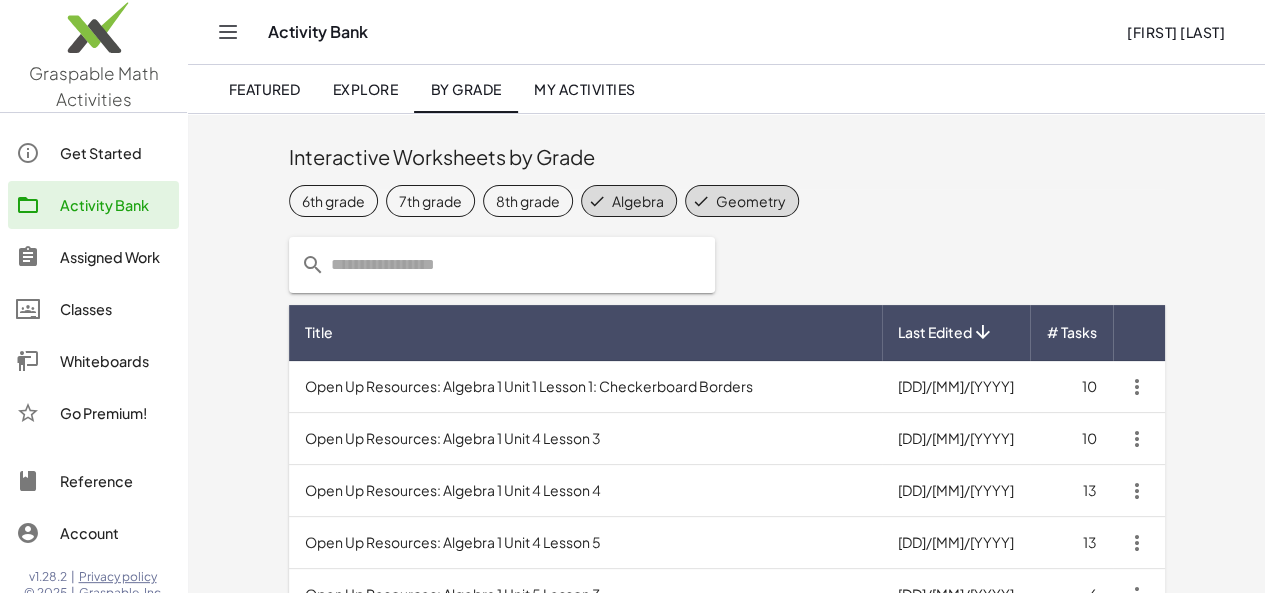 click at bounding box center [597, 201] 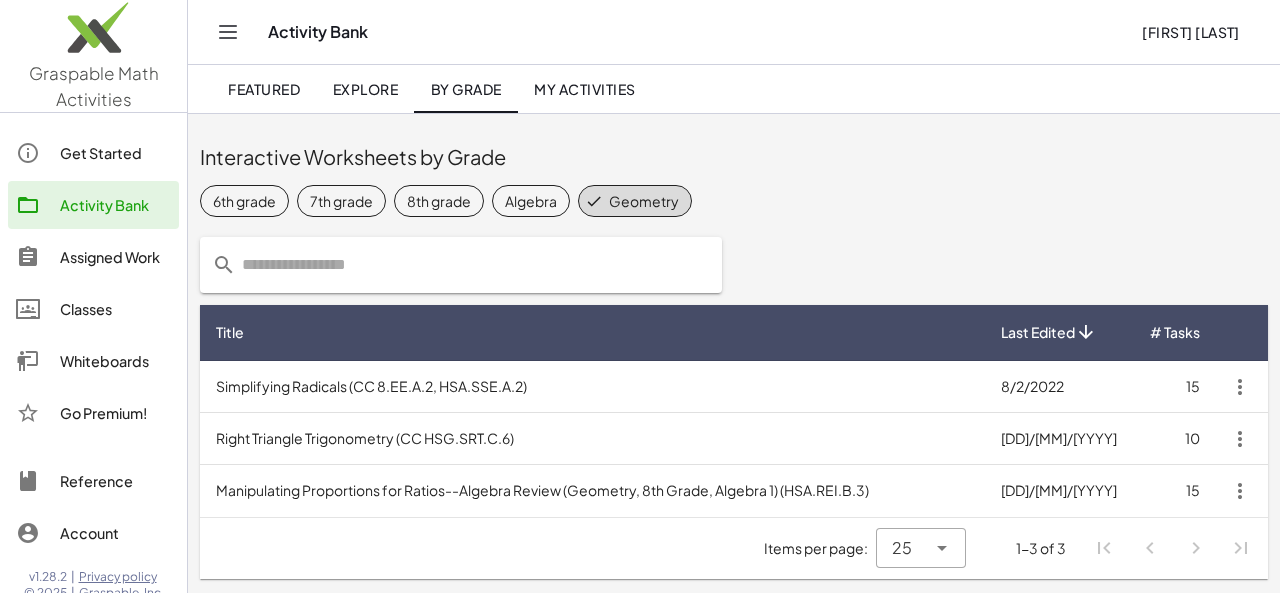 click on "6th grade 7th grade 8th grade Algebra Geometry" at bounding box center [734, 201] 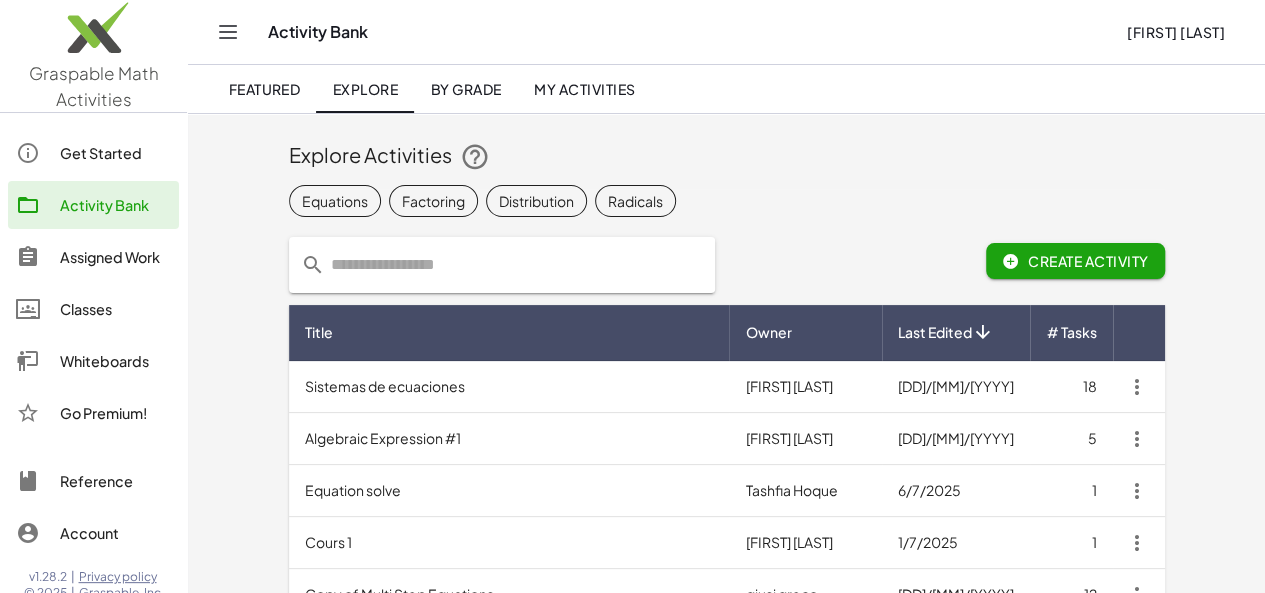 click 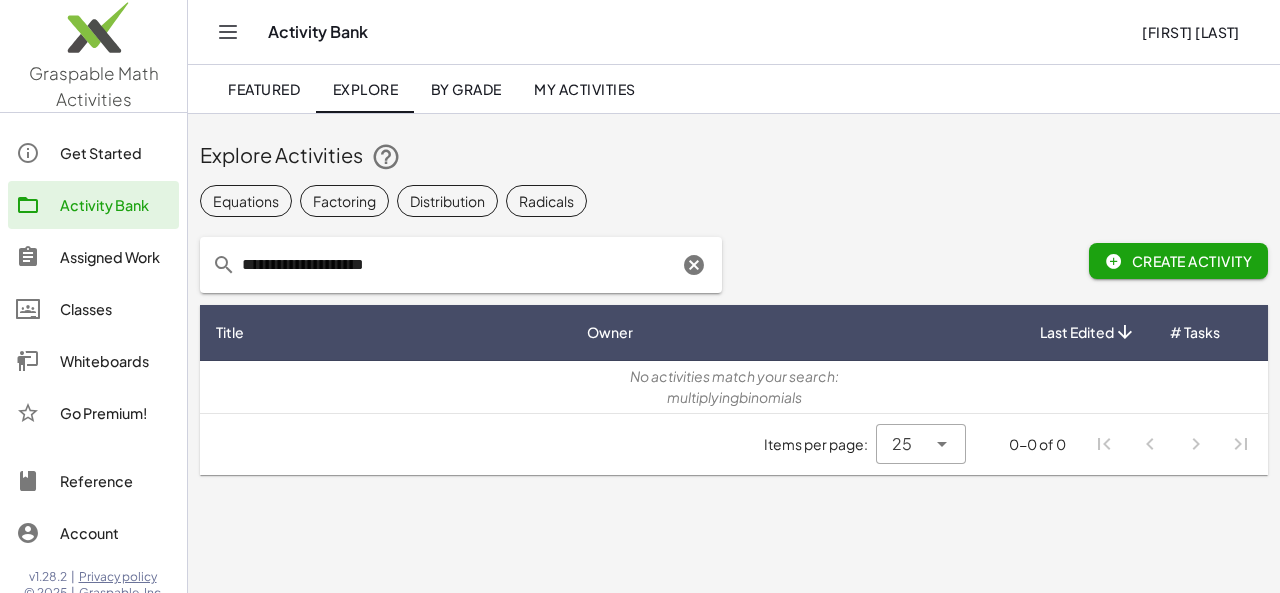 click on "**********" 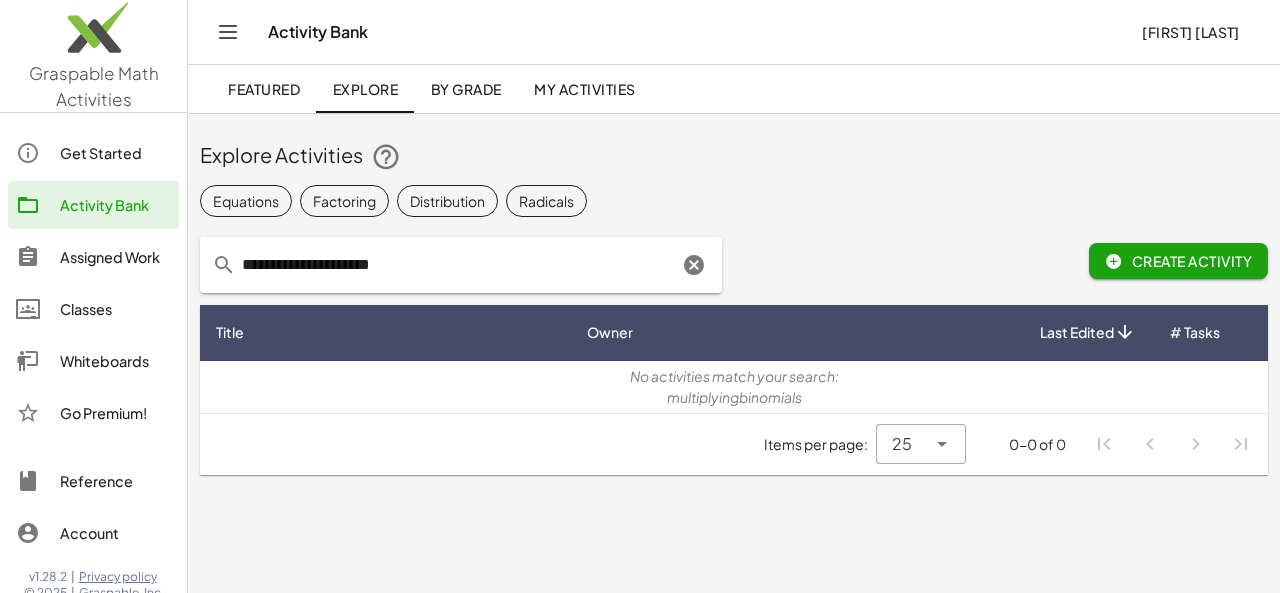 type on "**********" 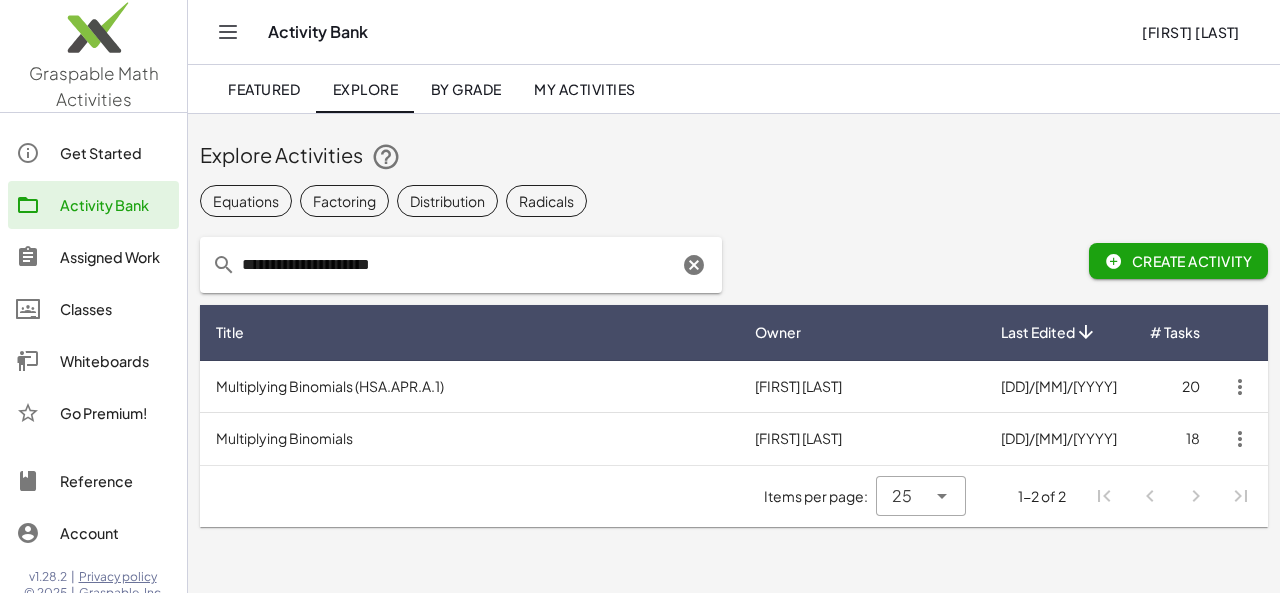 click on "Multiplying Binomials (HSA.APR.A.1)" at bounding box center (469, 387) 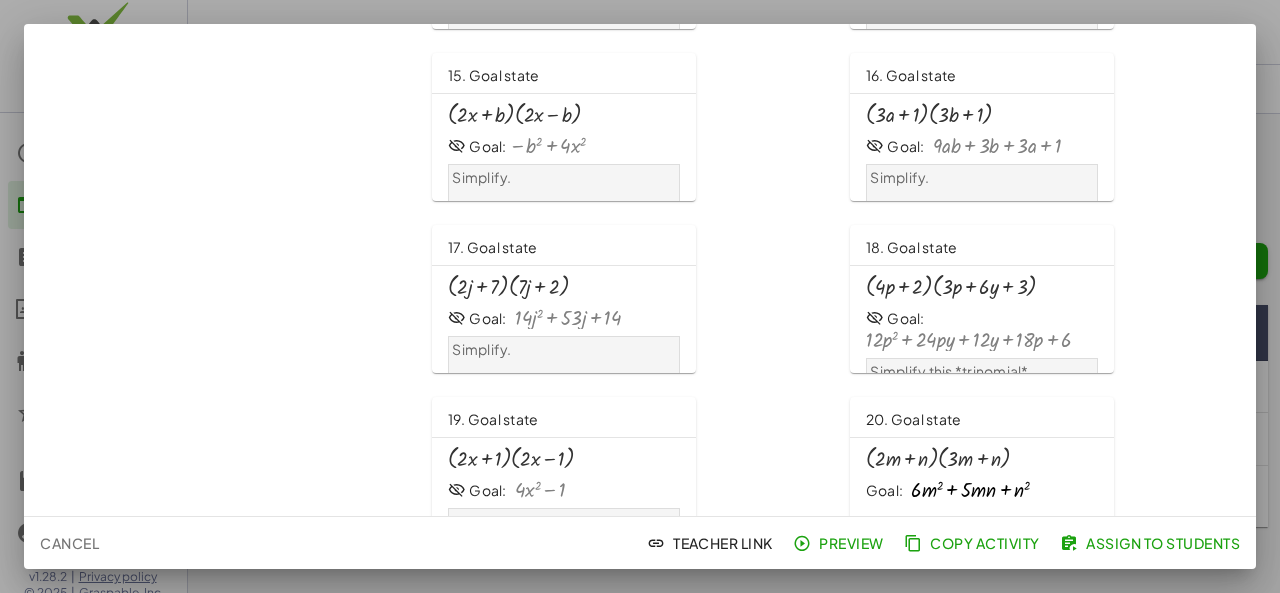 scroll, scrollTop: 1288, scrollLeft: 0, axis: vertical 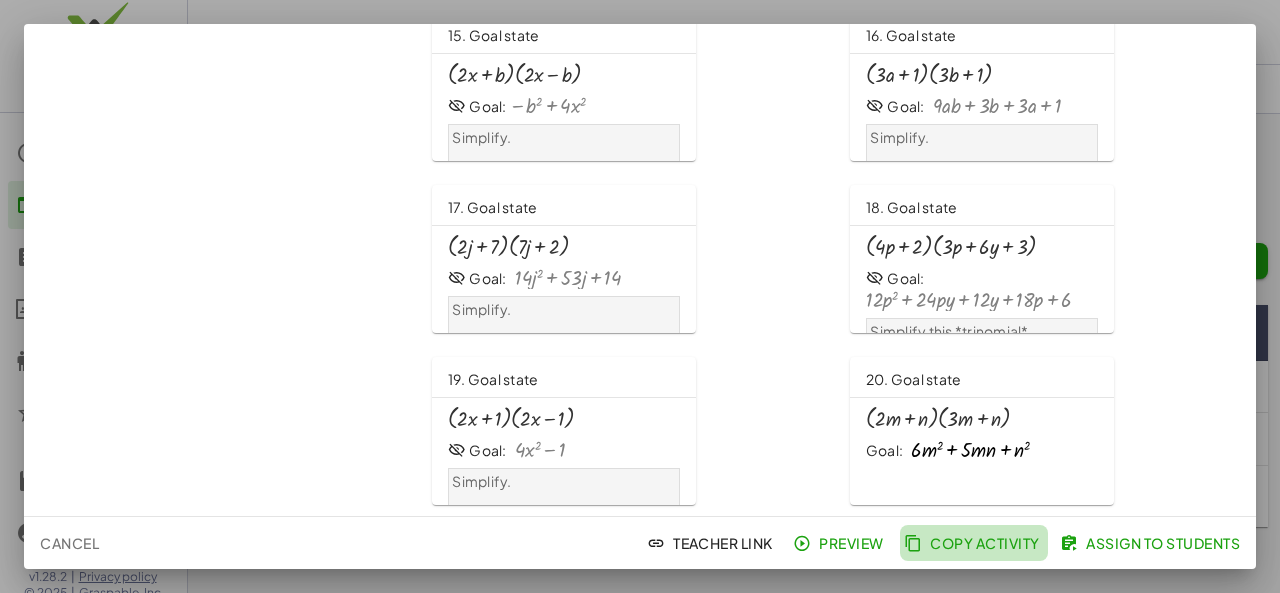 click on "Copy Activity" 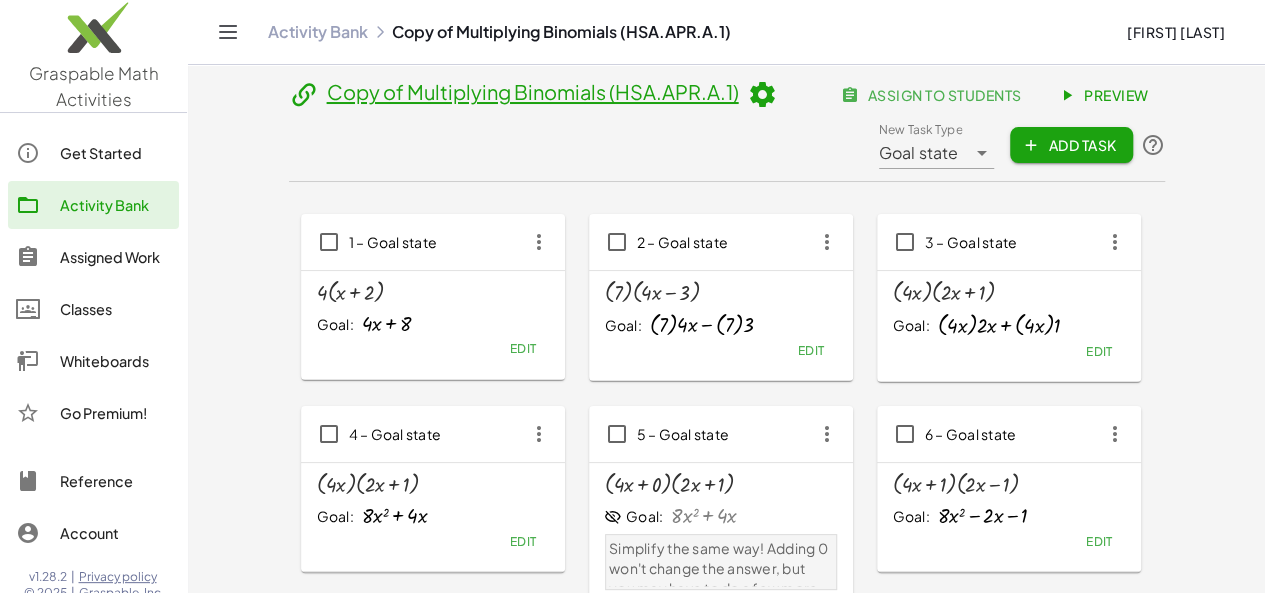 click on "Activity Bank" 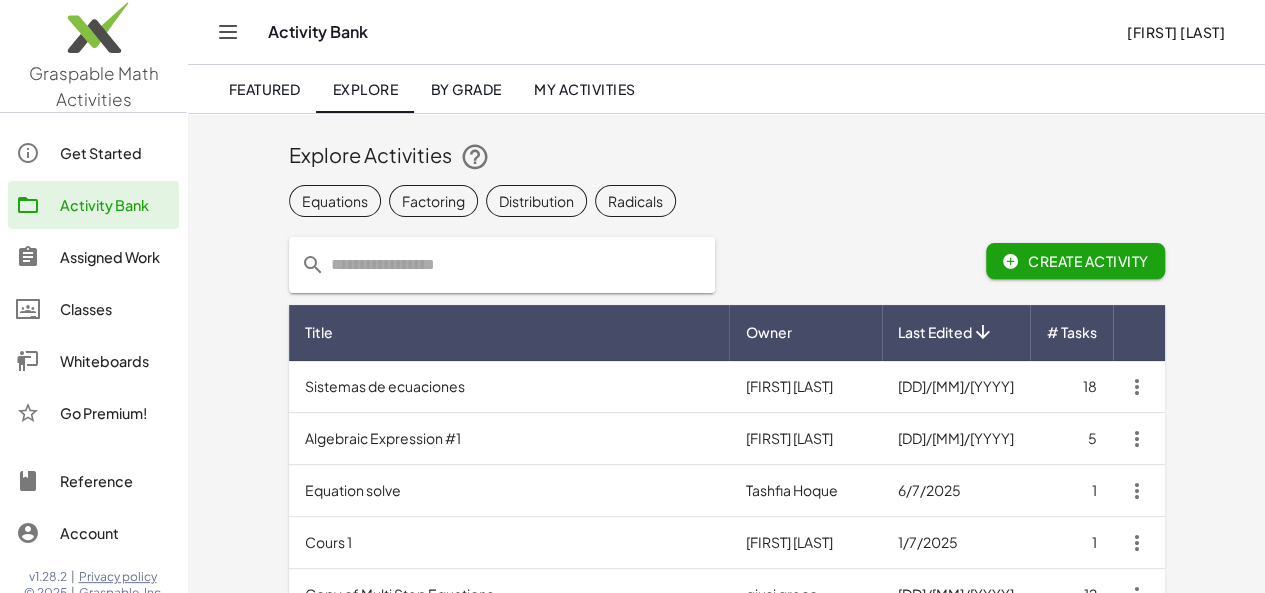 click 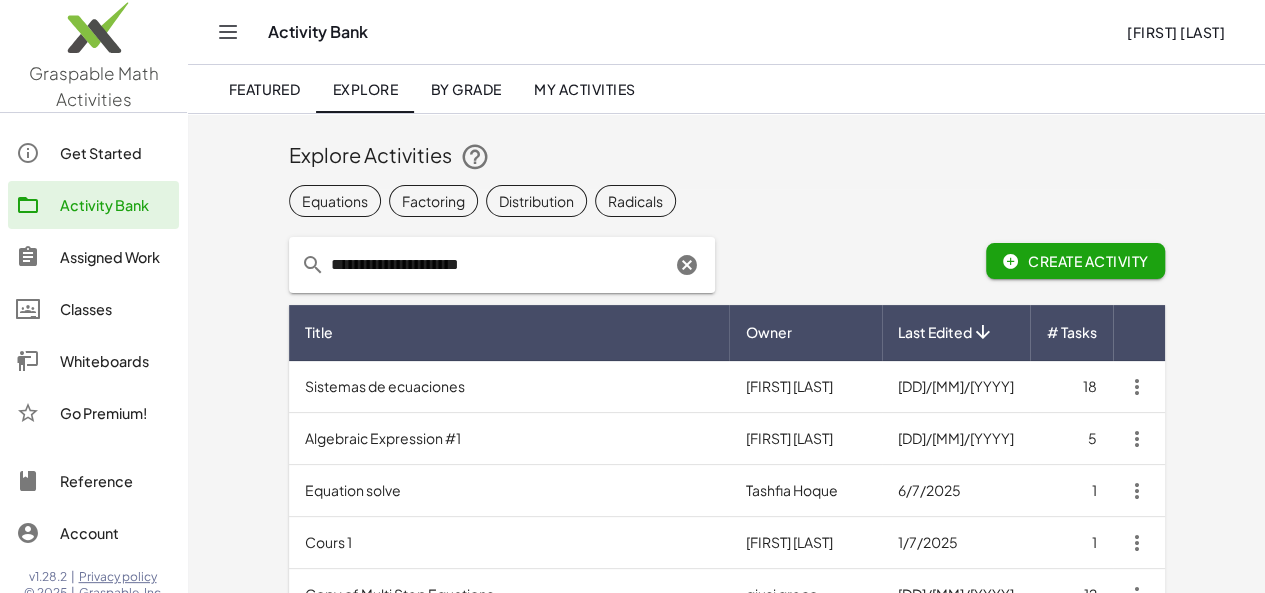 type on "**********" 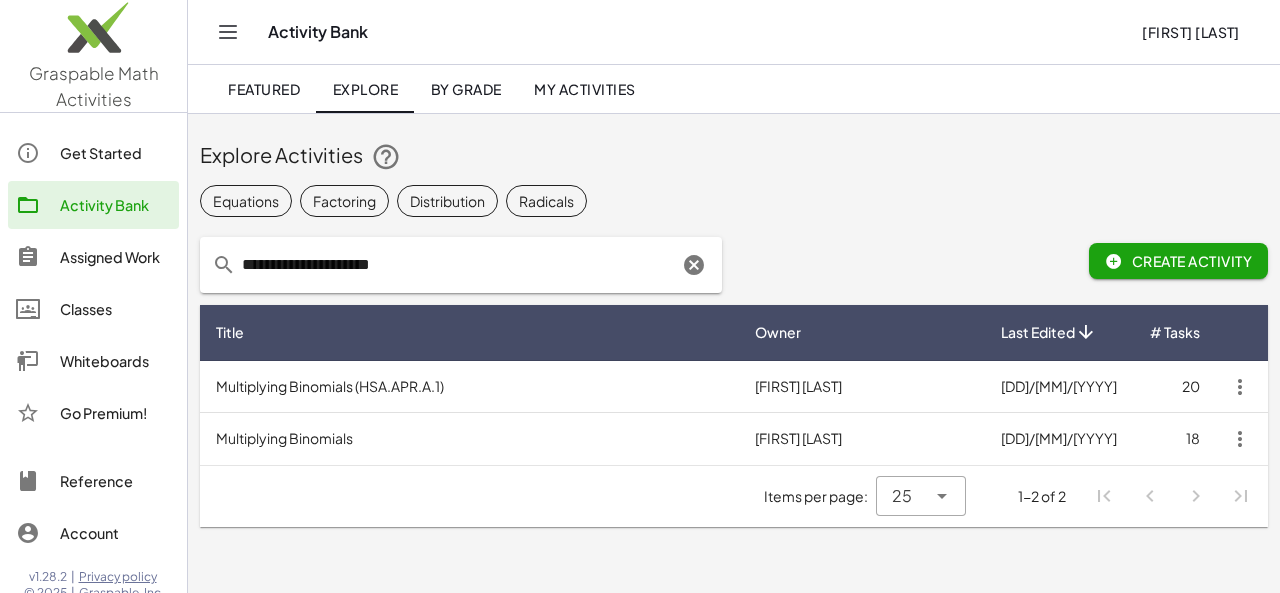 click on "Multiplying Binomials" at bounding box center (469, 439) 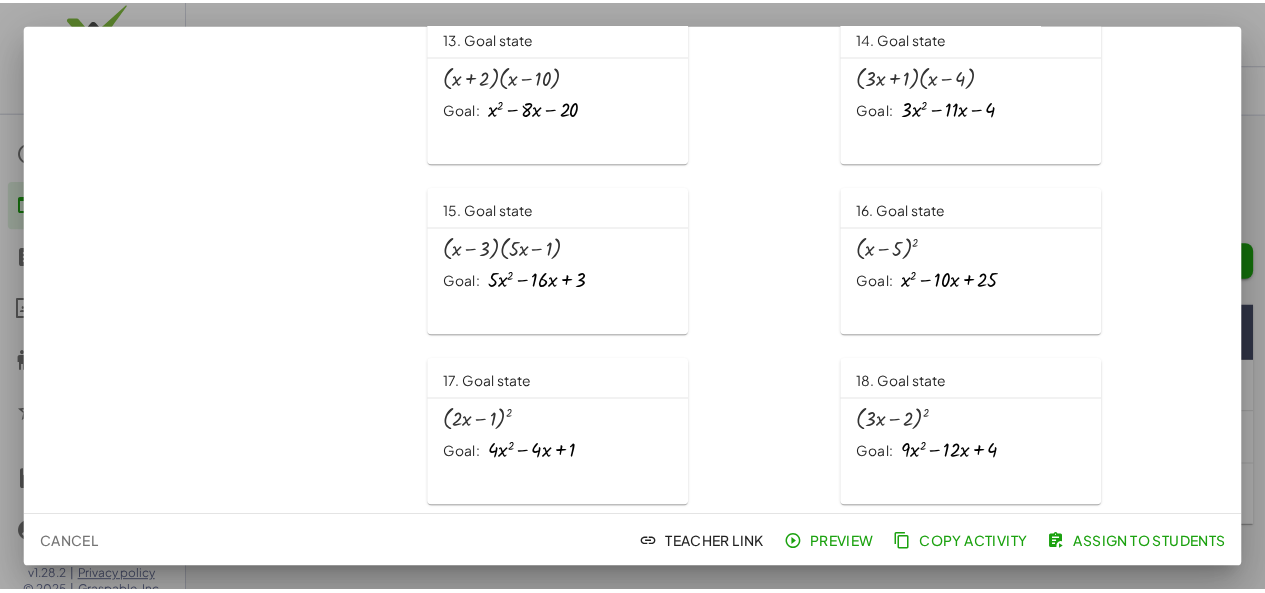 scroll, scrollTop: 1116, scrollLeft: 0, axis: vertical 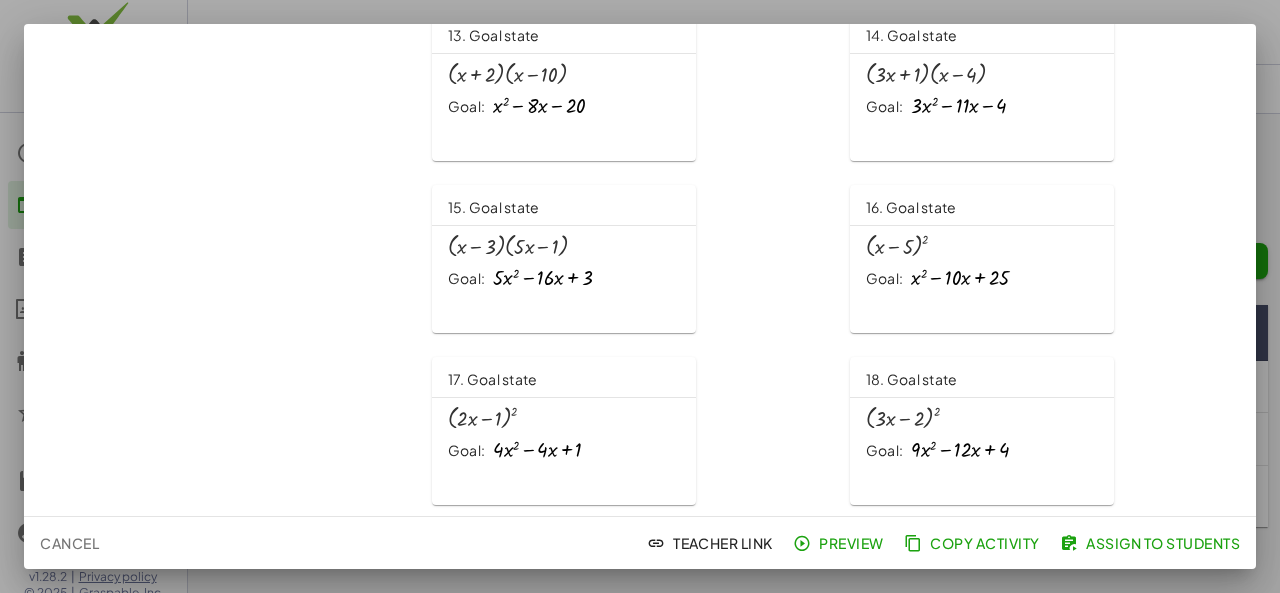 click on "Copy Activity" 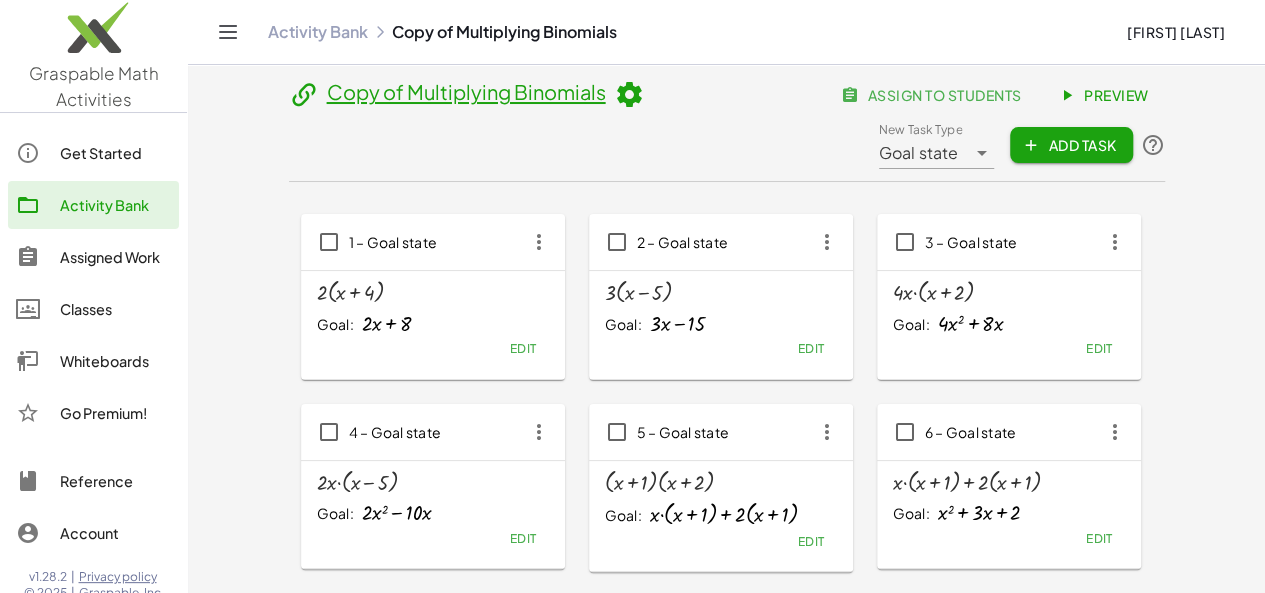 click on "Activity Bank" 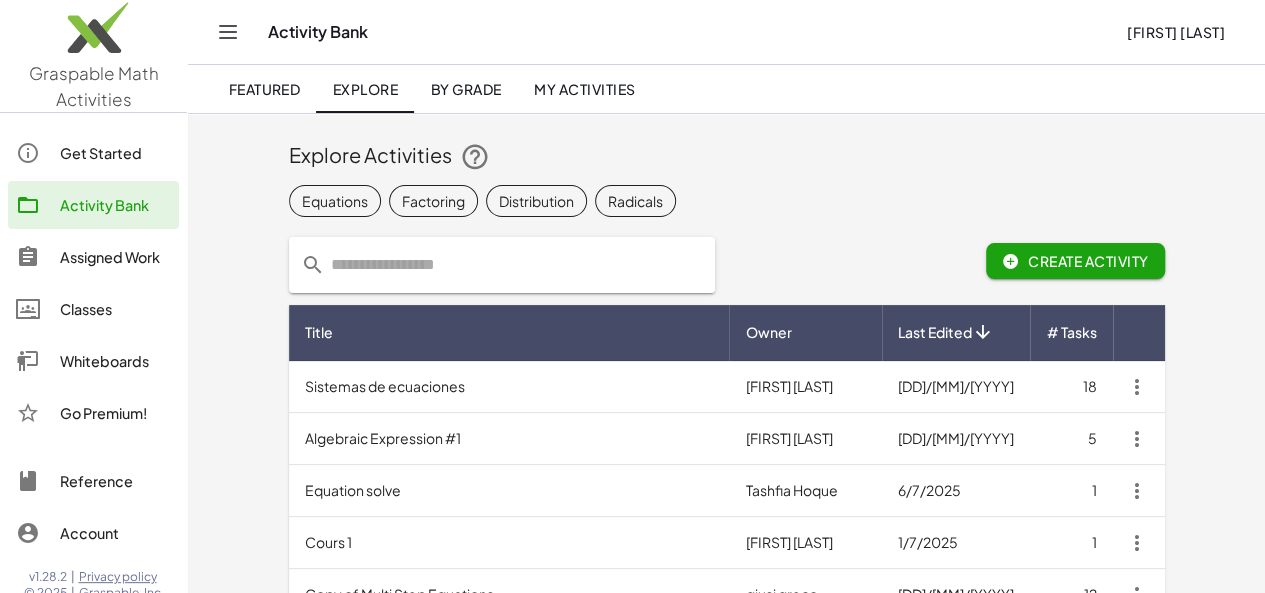 click on "My Activities" 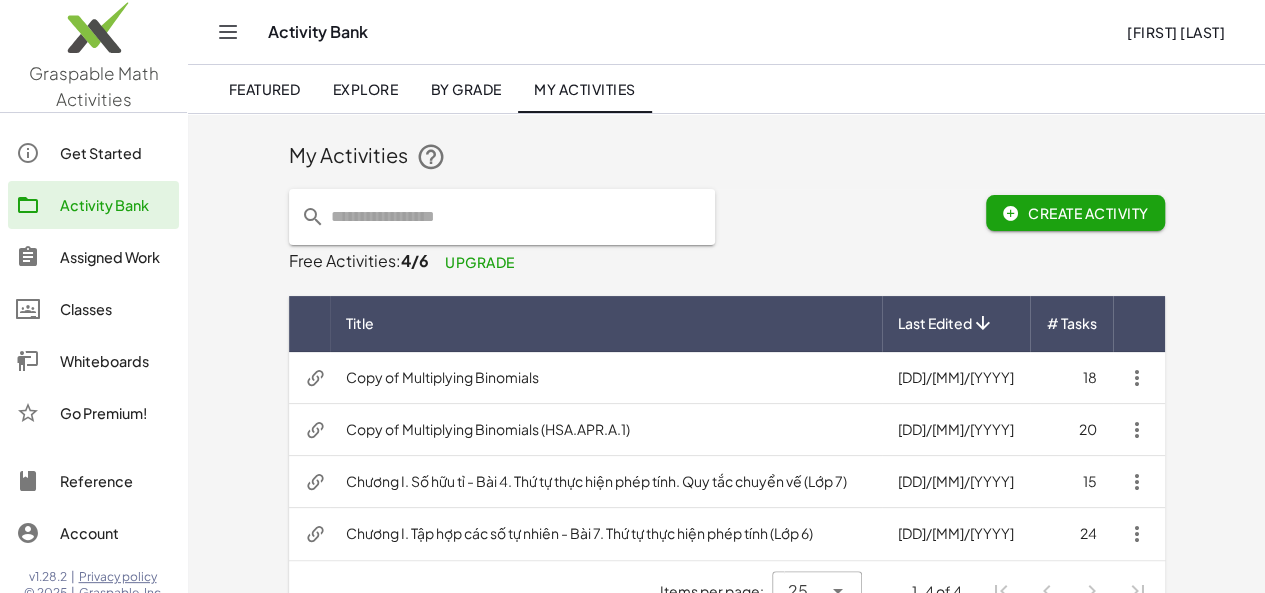 click on "Copy of Multiplying Binomials (HSA.APR.A.1)" at bounding box center [606, 430] 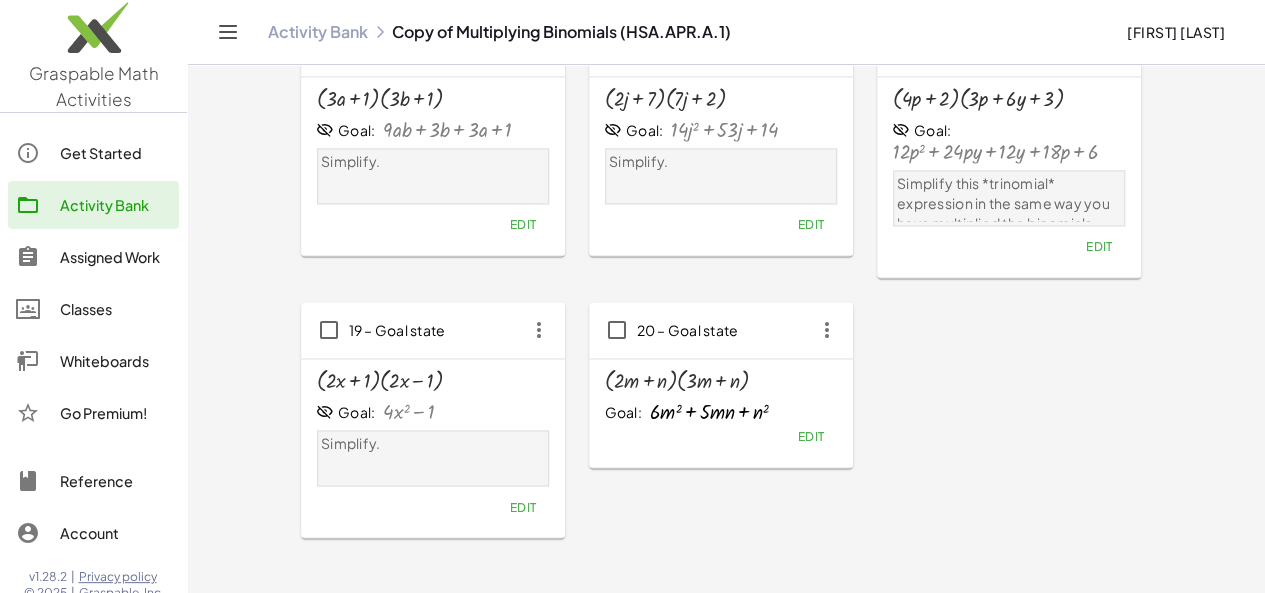scroll, scrollTop: 1429, scrollLeft: 0, axis: vertical 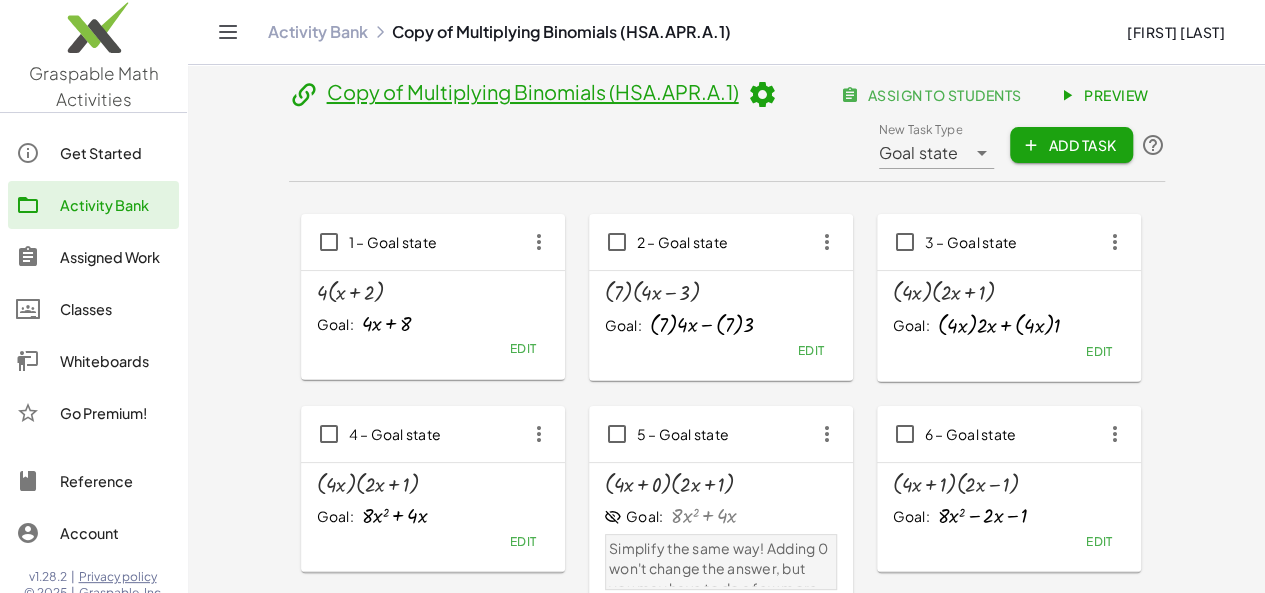 click on "Activity Bank" 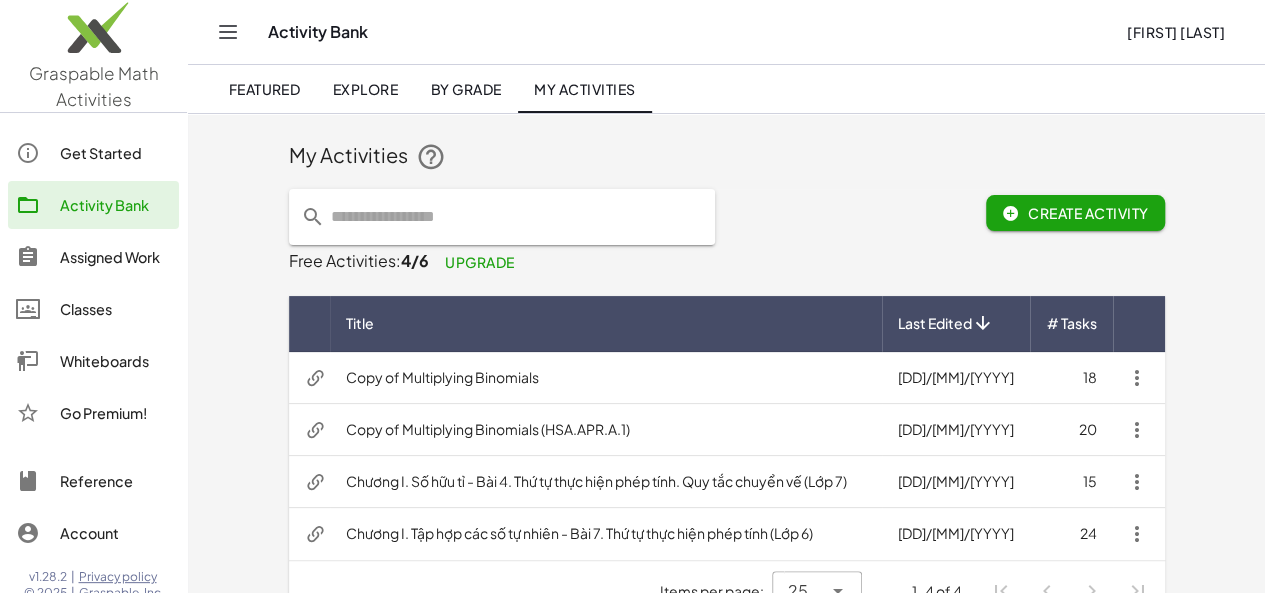 click on "Copy of Multiplying Binomials" at bounding box center (606, 378) 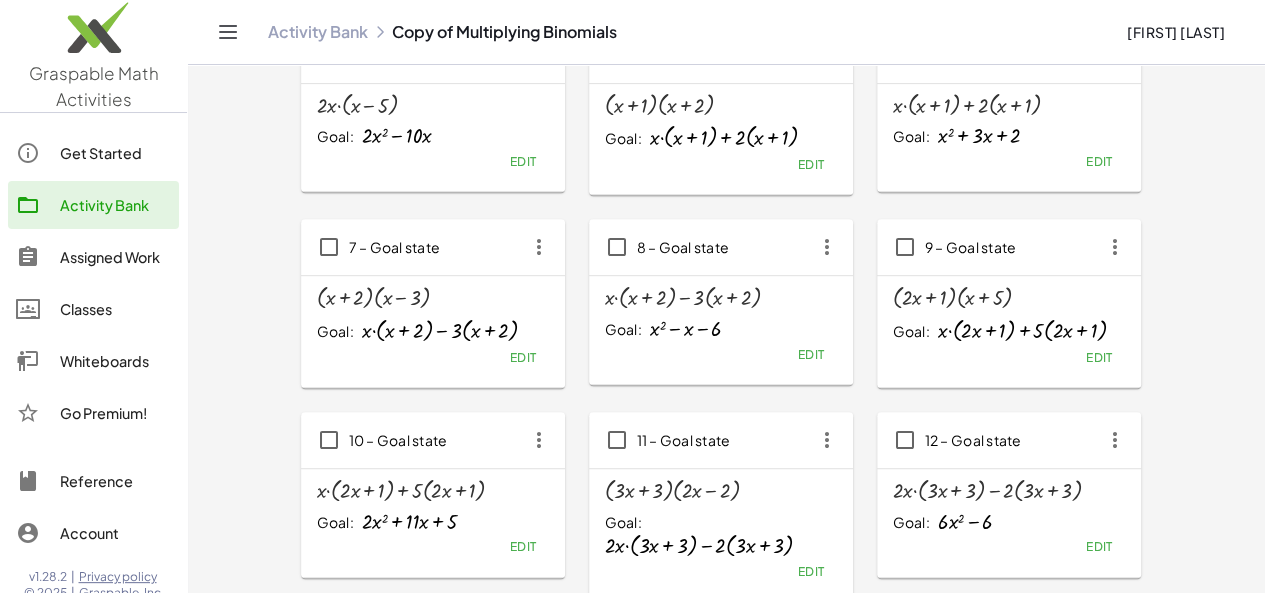 scroll, scrollTop: 379, scrollLeft: 0, axis: vertical 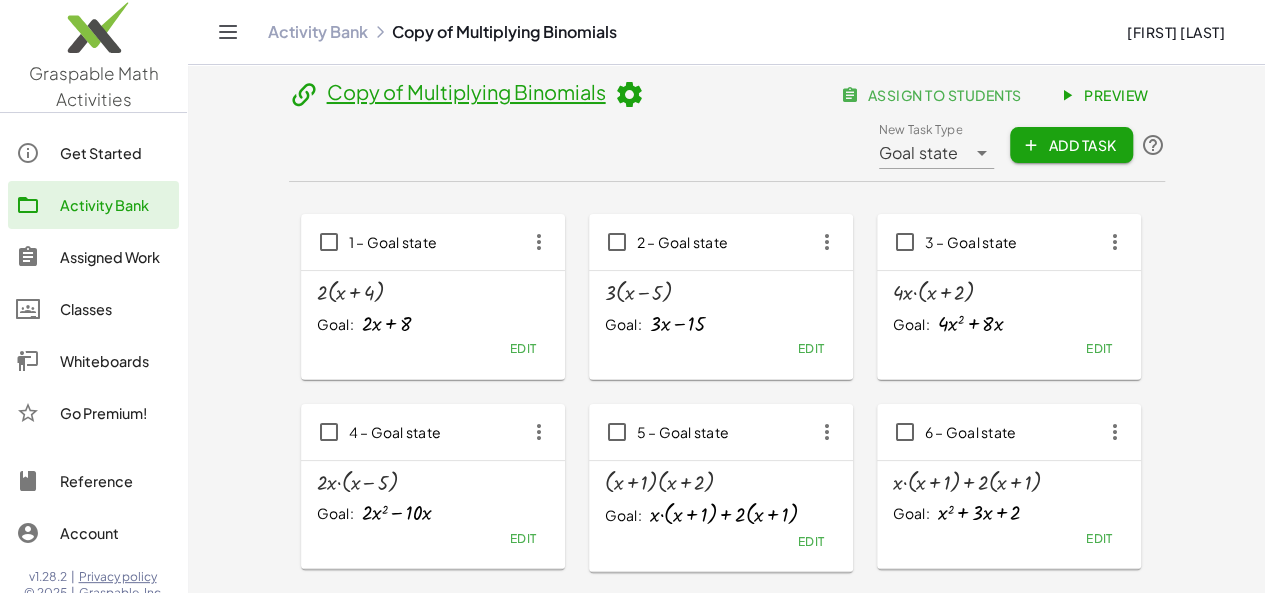 click at bounding box center (629, 95) 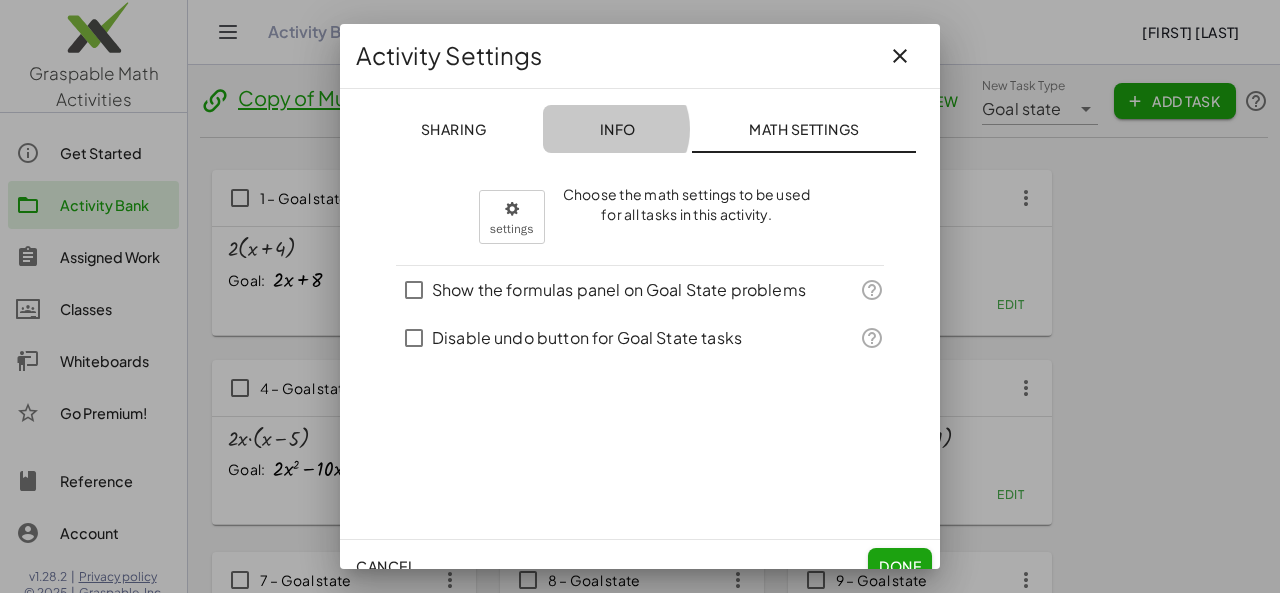 click on "Info" 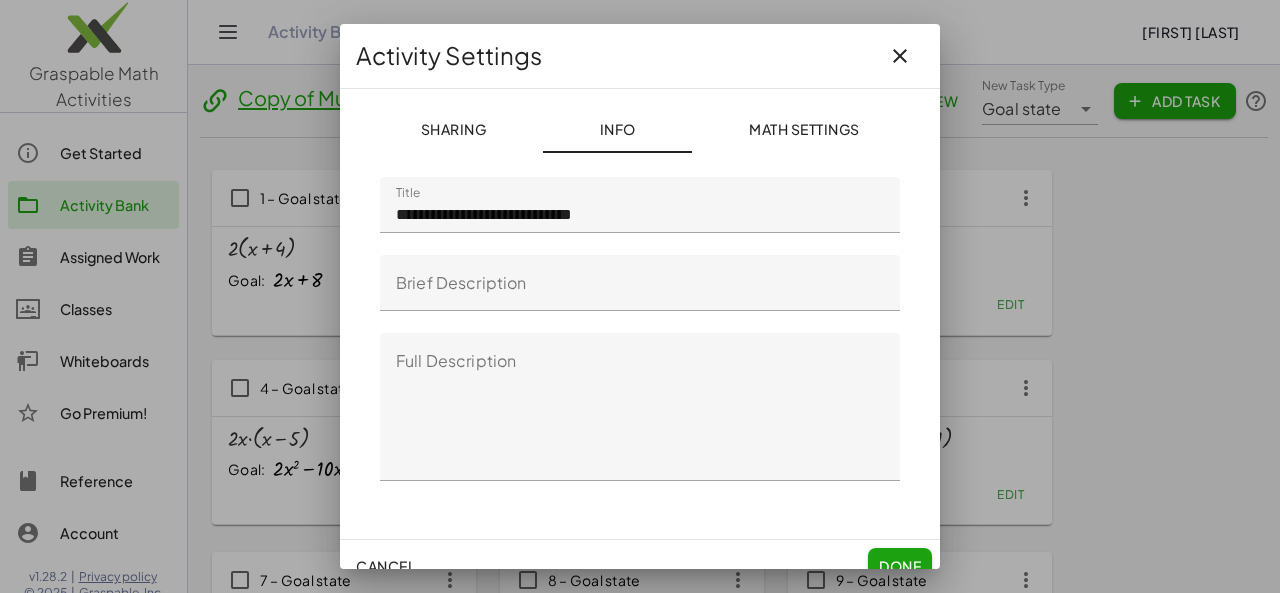 click on "**********" 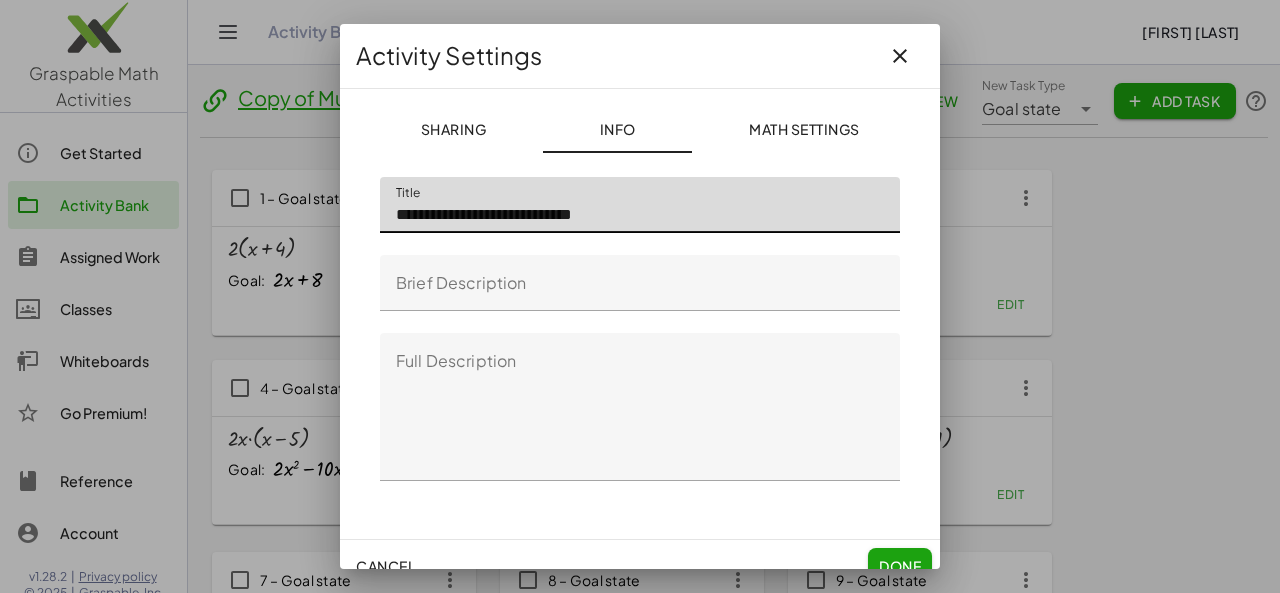 click on "**********" 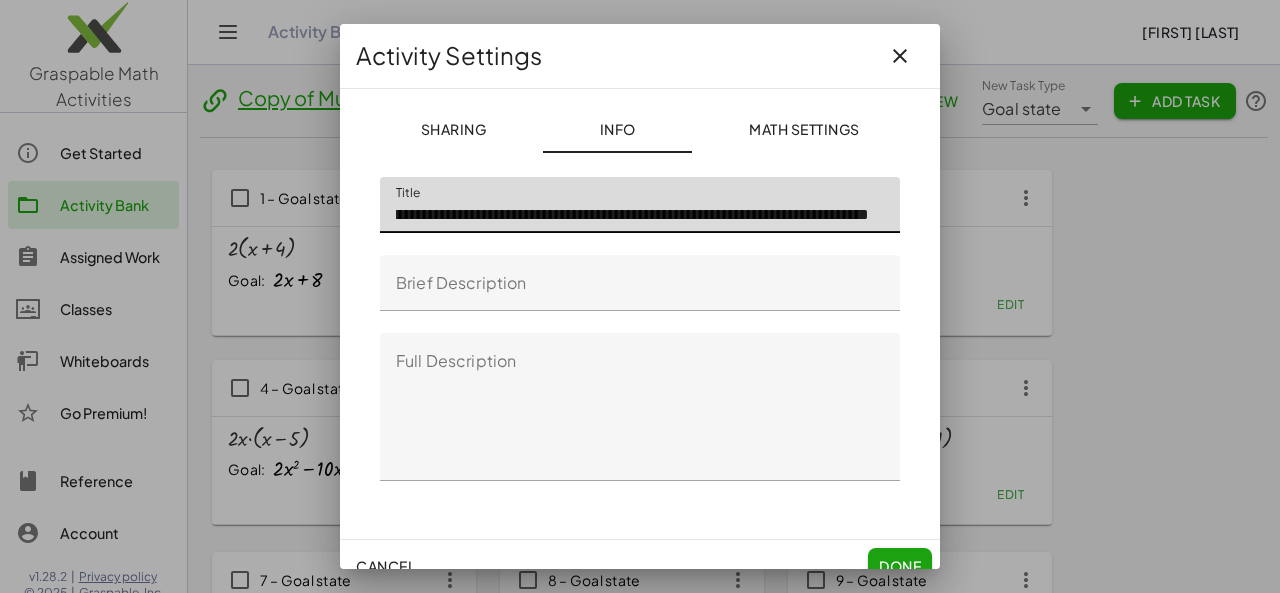 scroll, scrollTop: 0, scrollLeft: 172, axis: horizontal 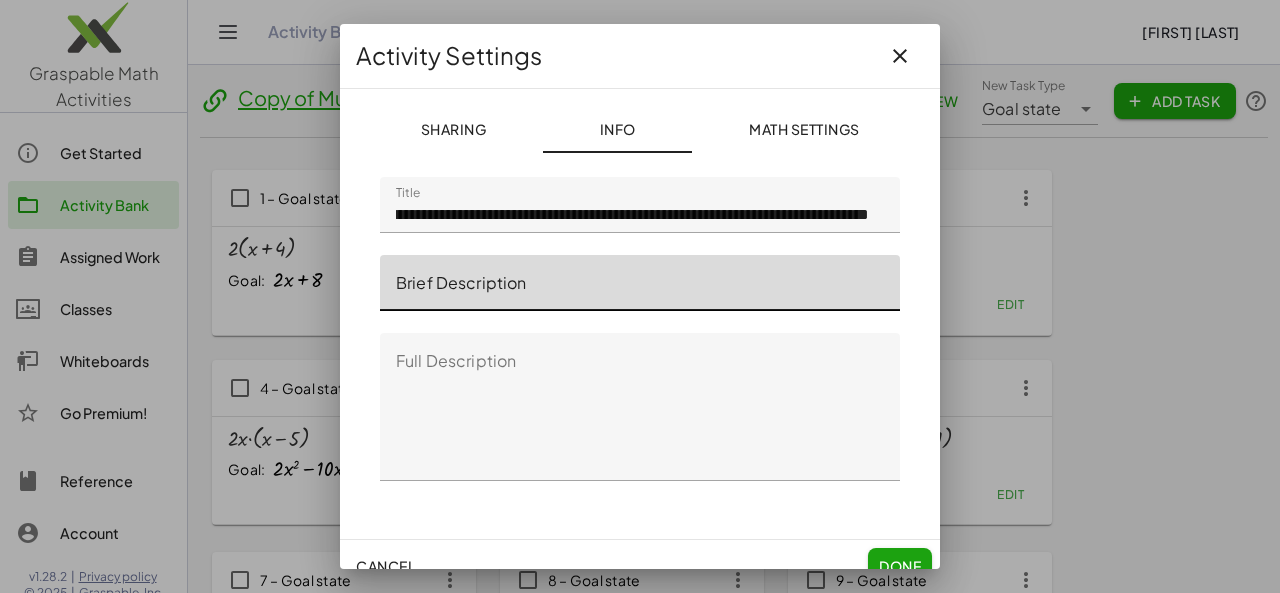 click on "Brief Description" 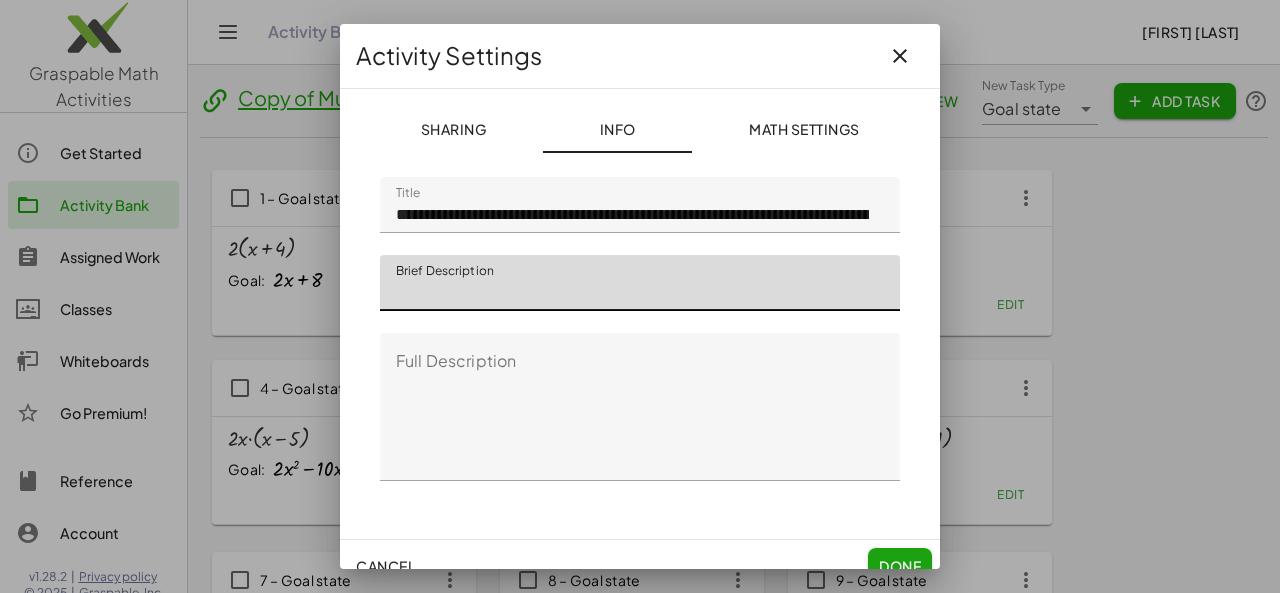 click on "Done" 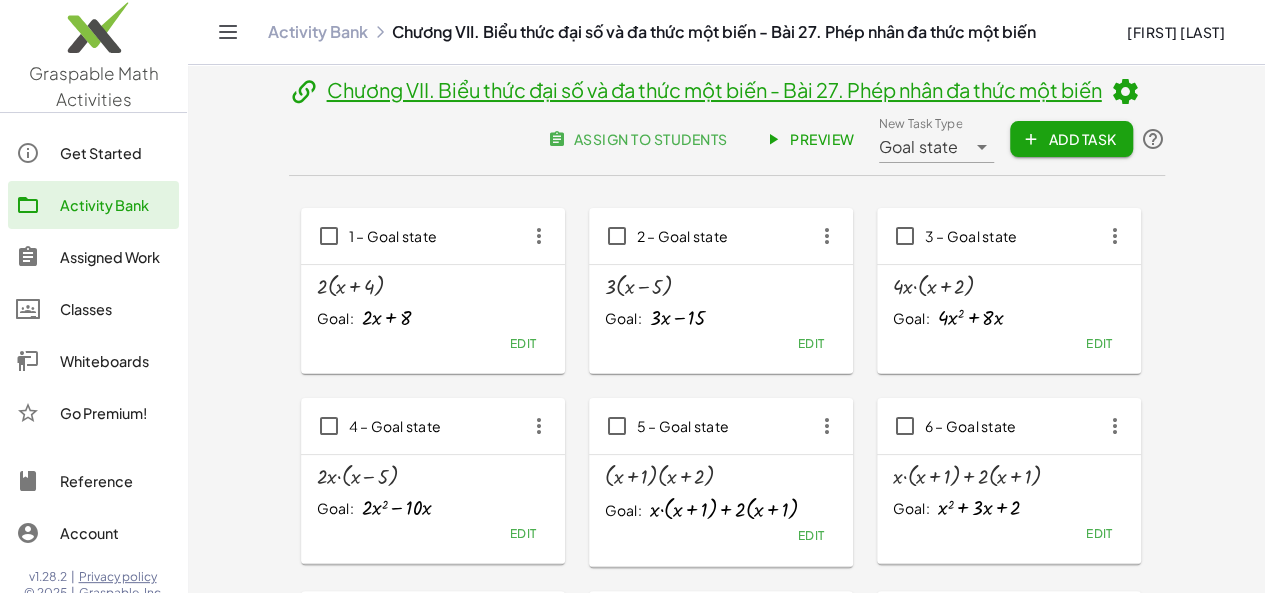 click on "Activity Bank" 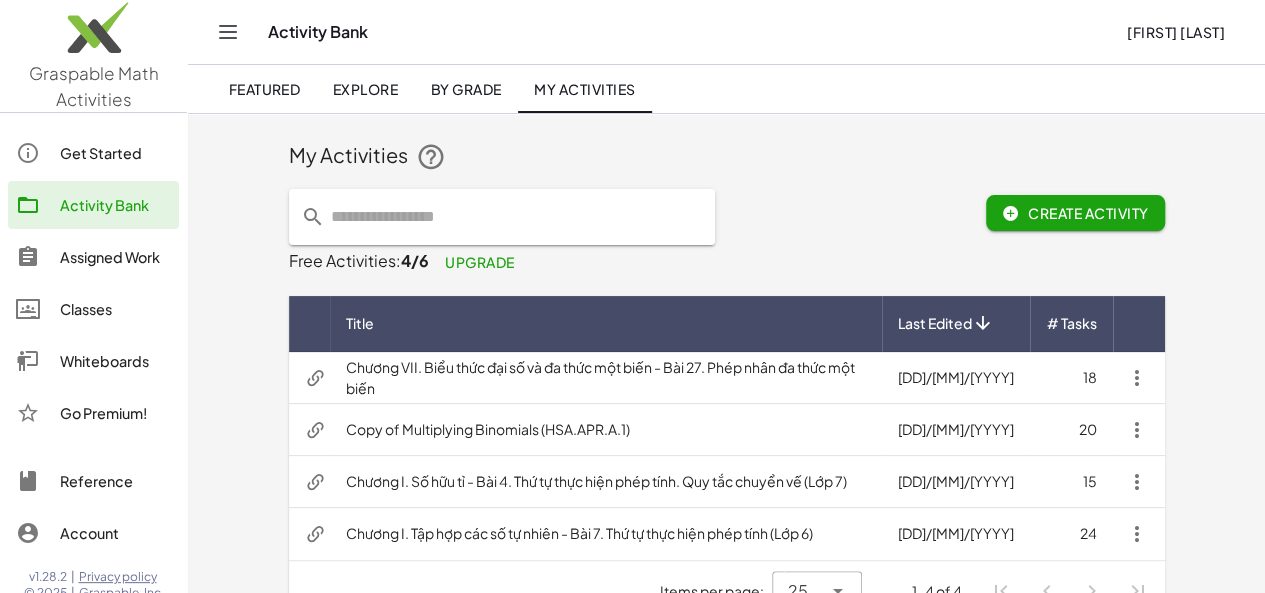 click on "Copy of Multiplying Binomials (HSA.APR.A.1)" at bounding box center [606, 430] 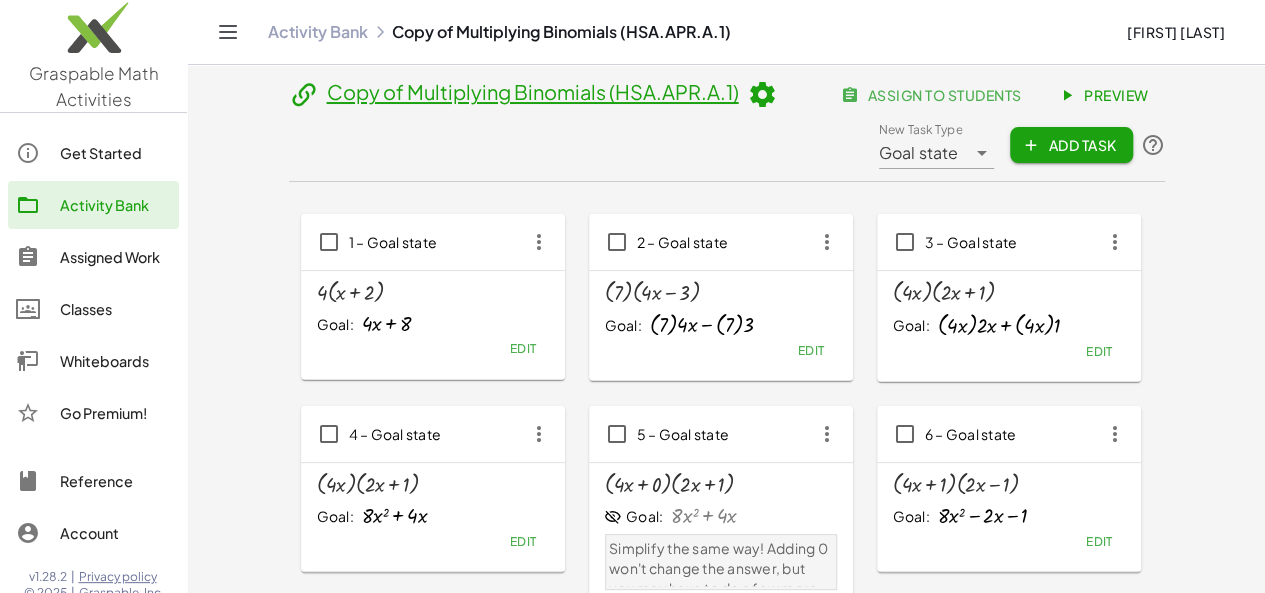 click on "Copy of Multiplying Binomials (HSA.APR.A.1)" at bounding box center (533, 91) 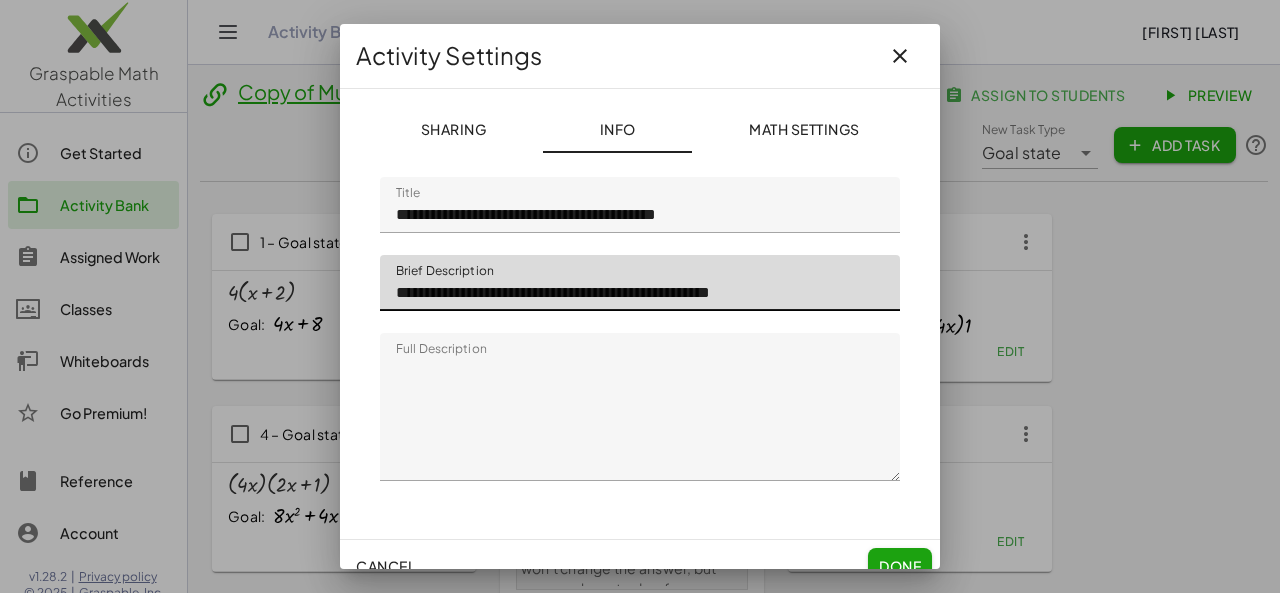 drag, startPoint x: 396, startPoint y: 293, endPoint x: 850, endPoint y: 288, distance: 454.02753 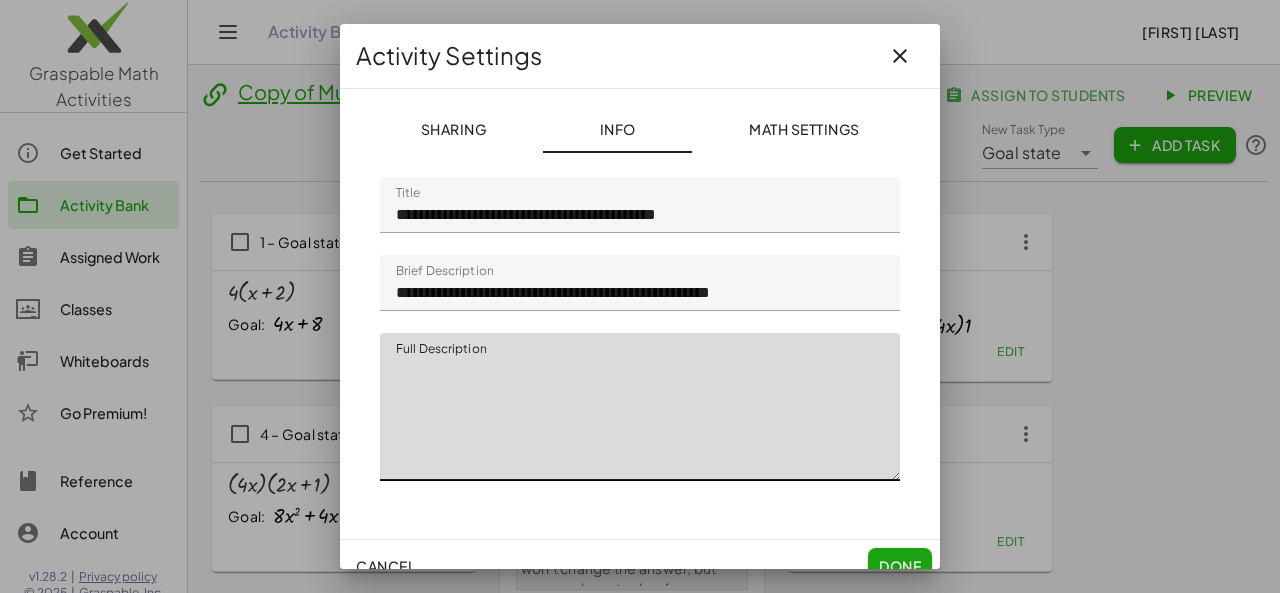 drag, startPoint x: 395, startPoint y: 369, endPoint x: 571, endPoint y: 446, distance: 192.10674 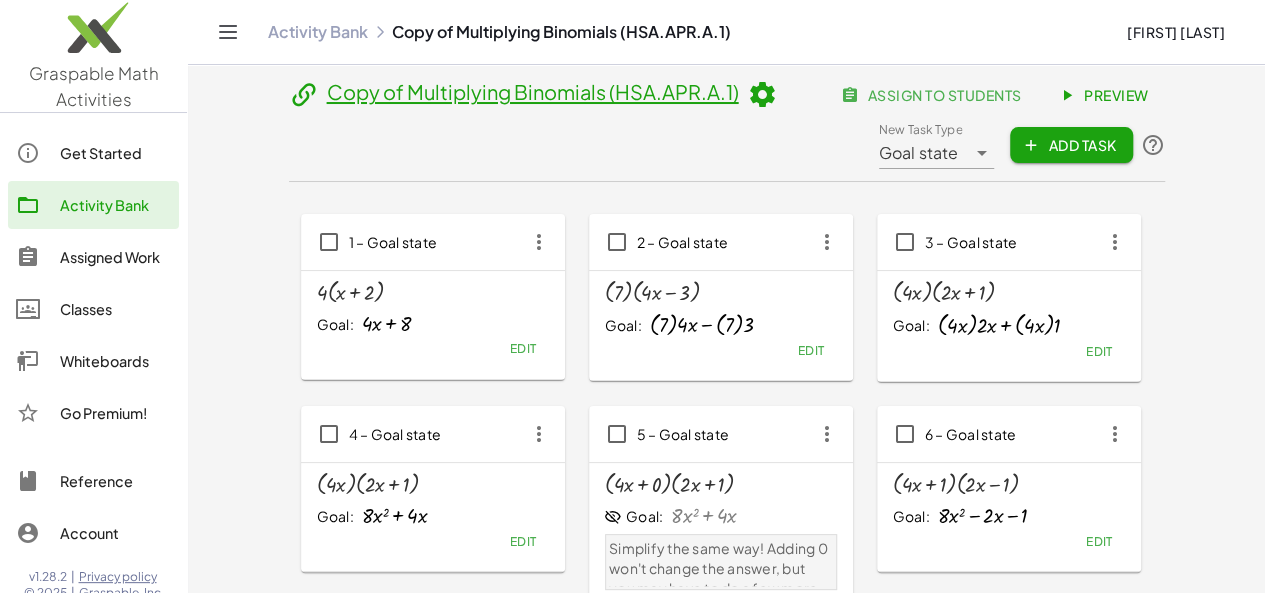 click on "Activity Bank" 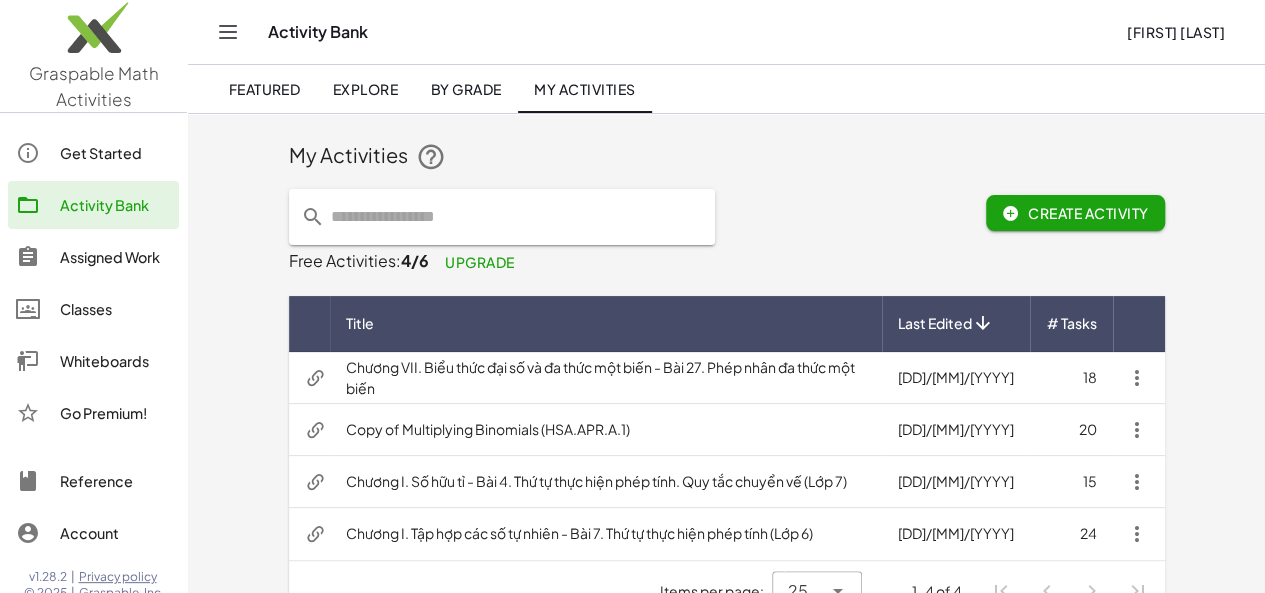 click on "Chương VII. Biểu thức đại số và đa thức một biến - Bài 27. Phép nhân đa thức một biến" at bounding box center [606, 378] 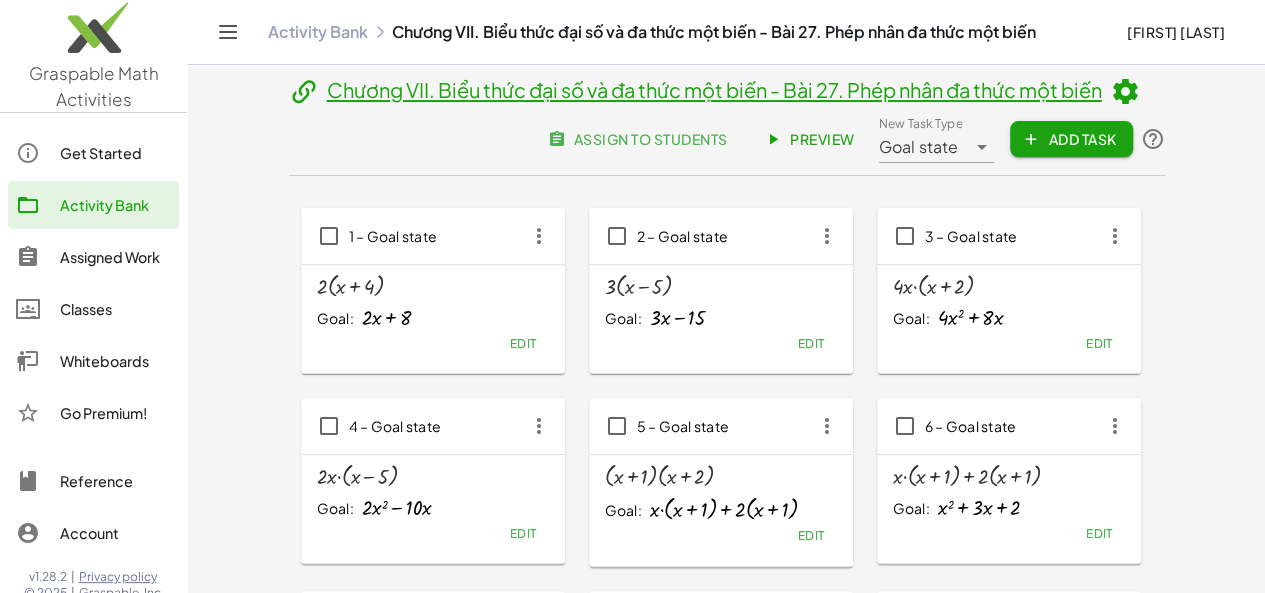 click at bounding box center (1125, 92) 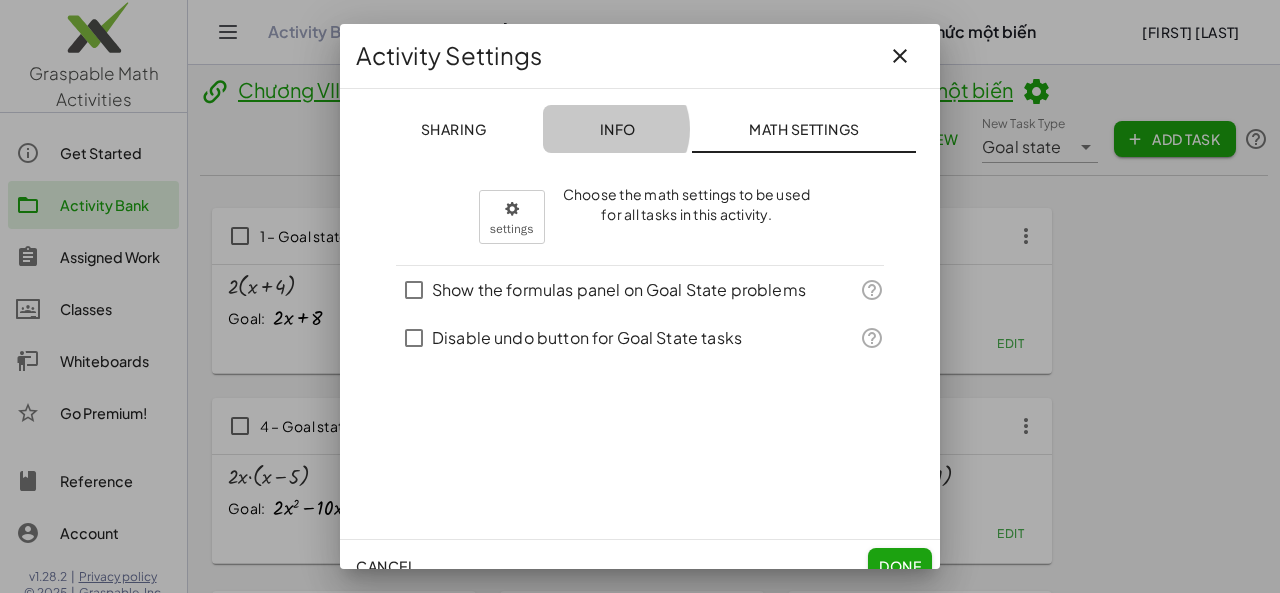 click on "Info" 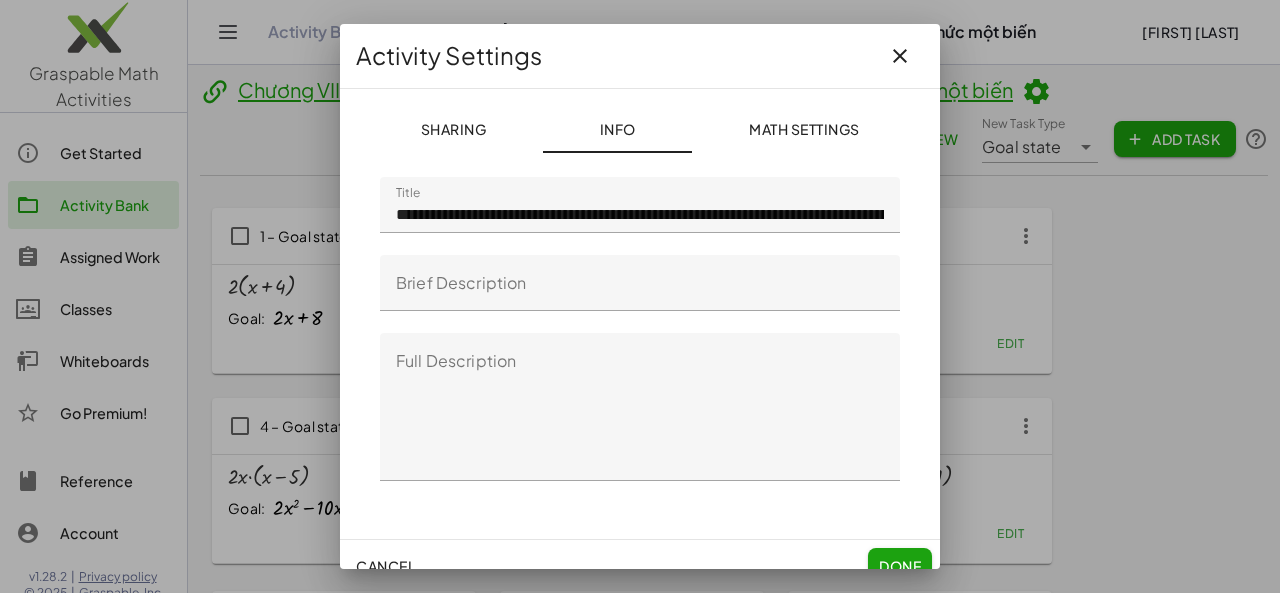 click on "Brief Description" 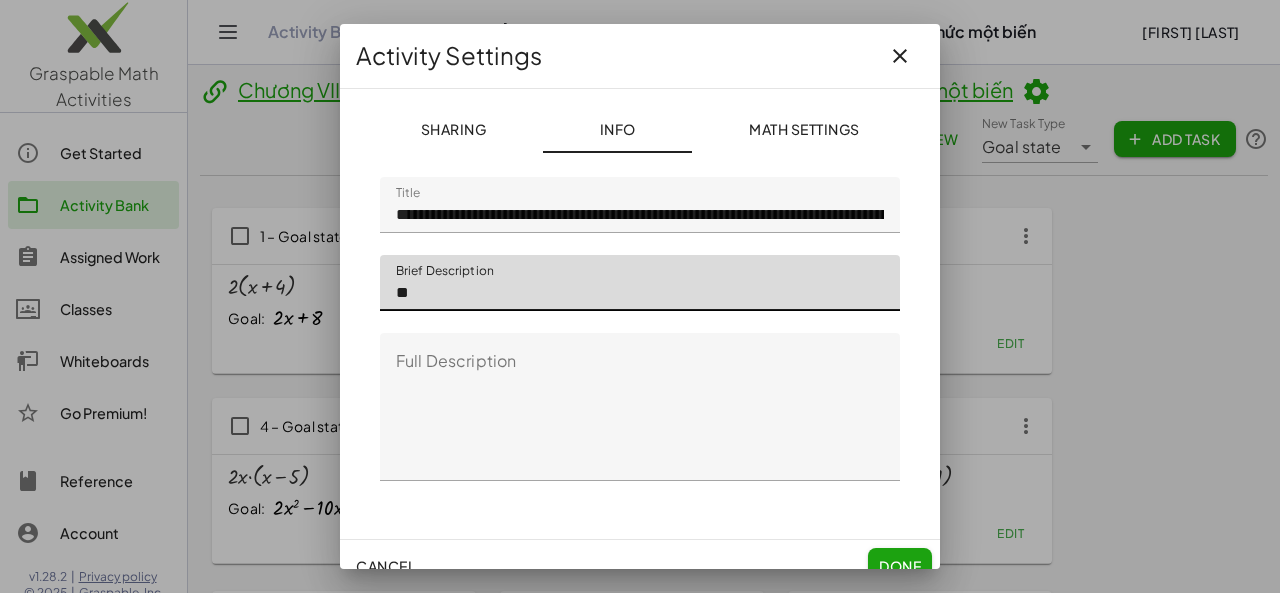 type on "*" 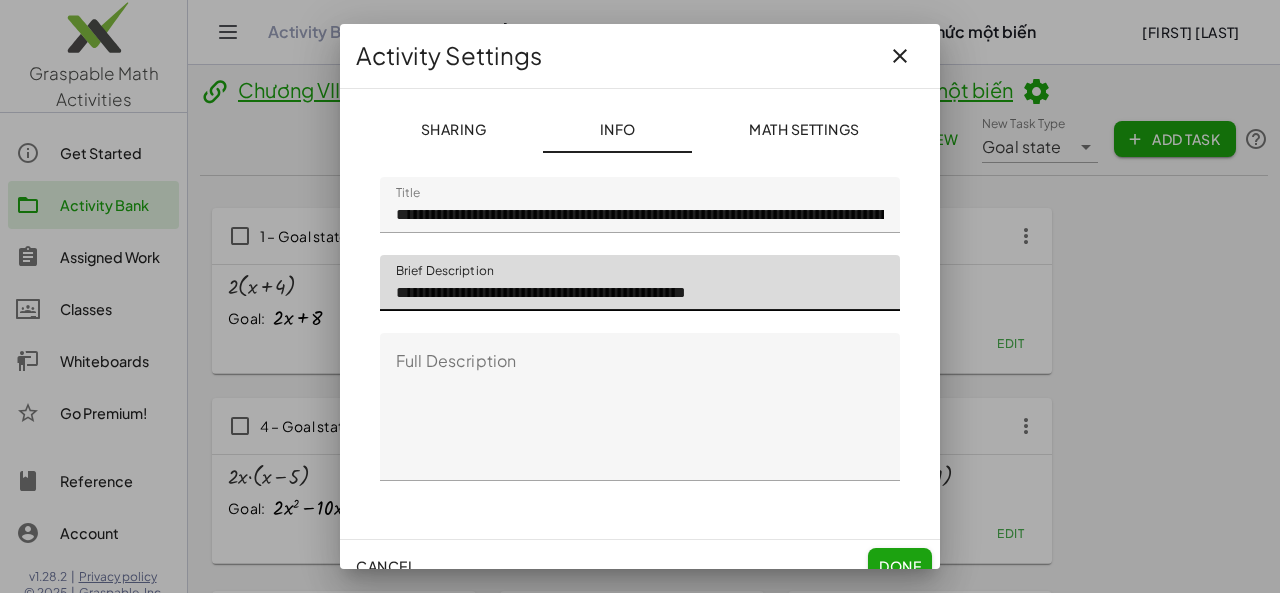 drag, startPoint x: 397, startPoint y: 295, endPoint x: 798, endPoint y: 301, distance: 401.0449 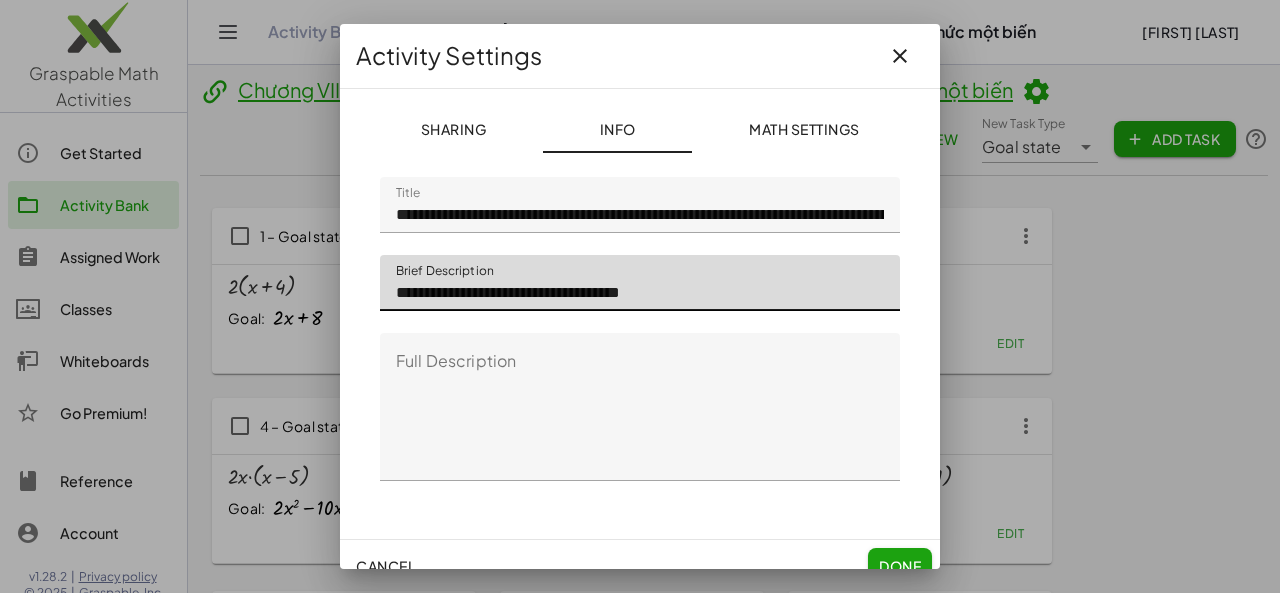 click on "**********" 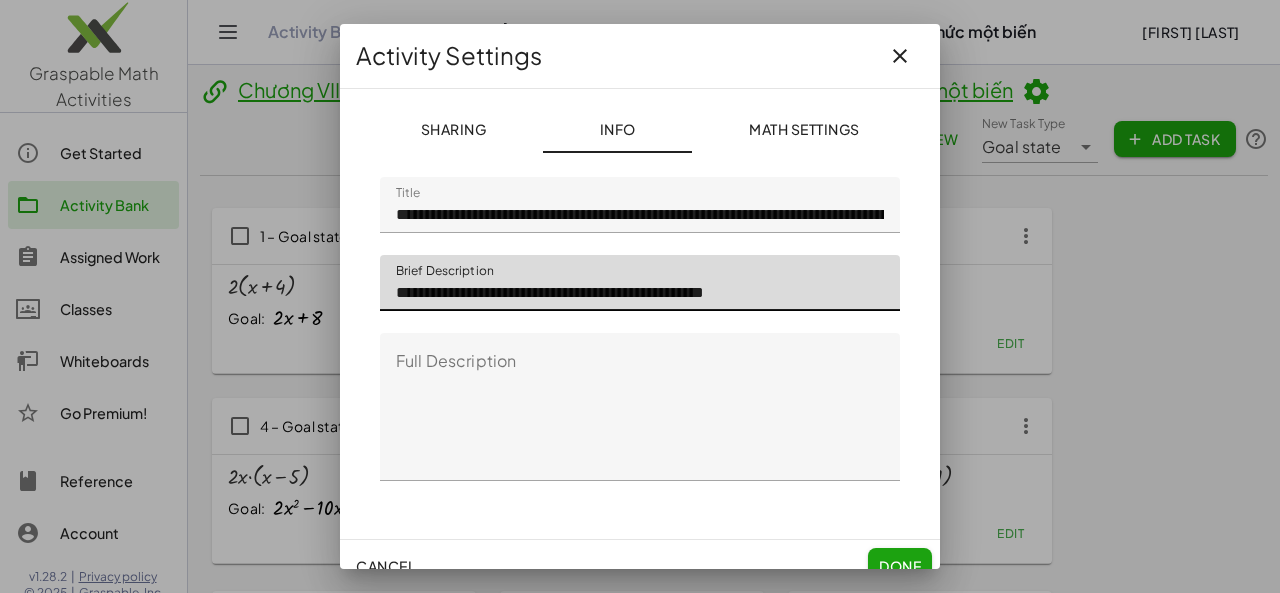 click on "**********" 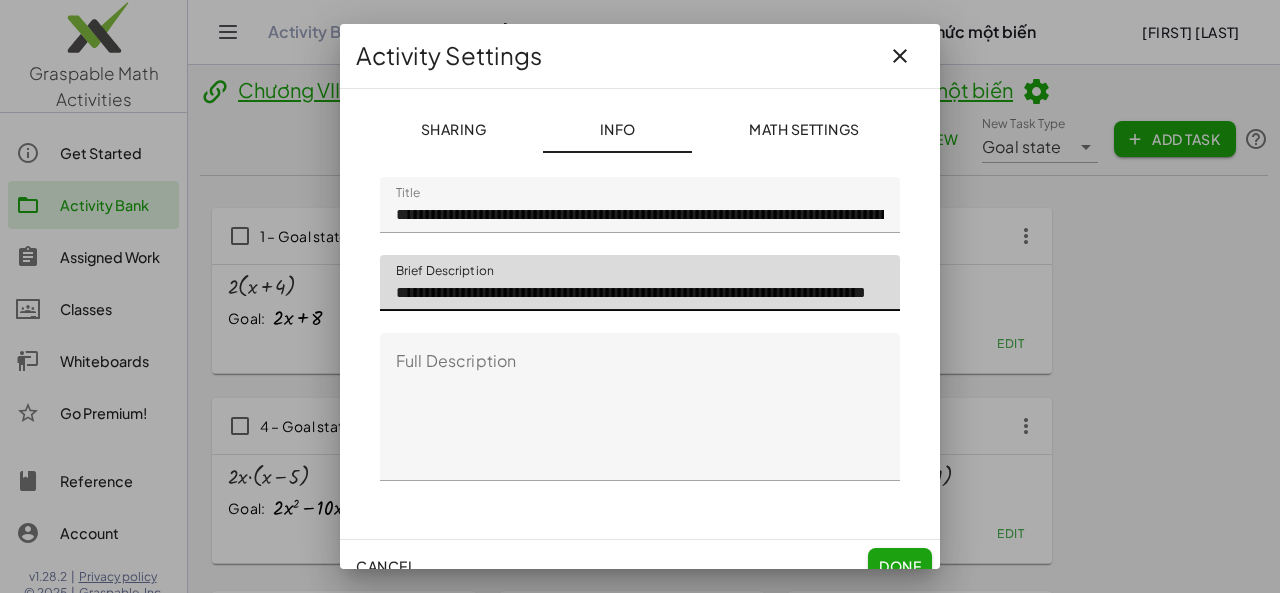 scroll, scrollTop: 0, scrollLeft: 119, axis: horizontal 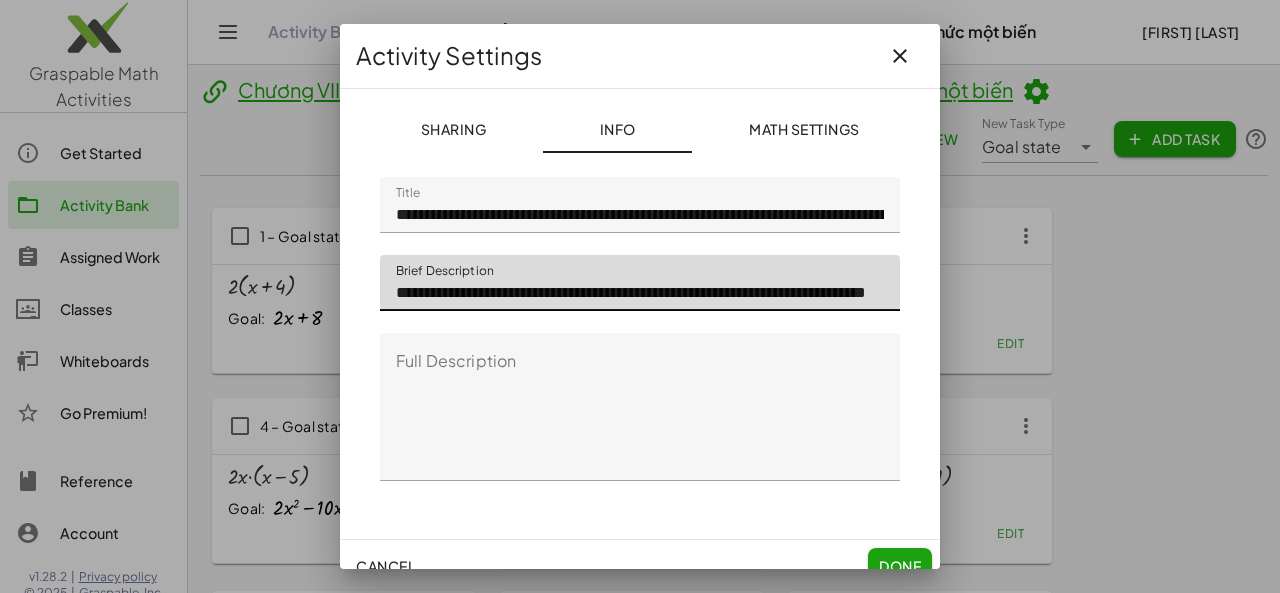 click on "Full Description" 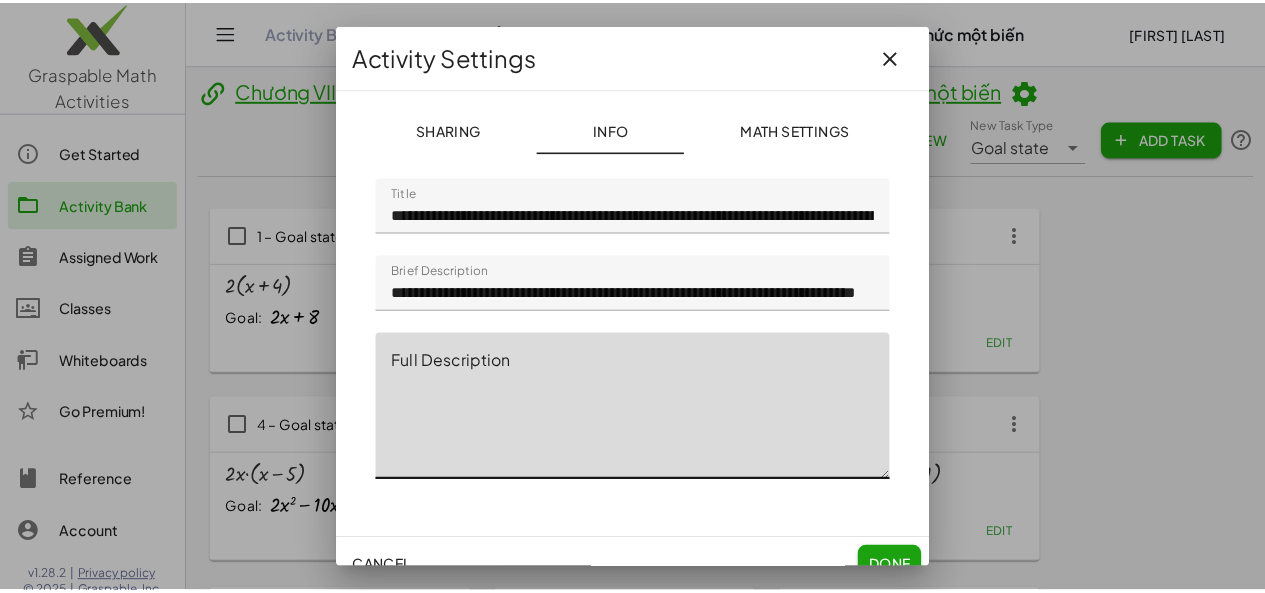 scroll, scrollTop: 0, scrollLeft: 0, axis: both 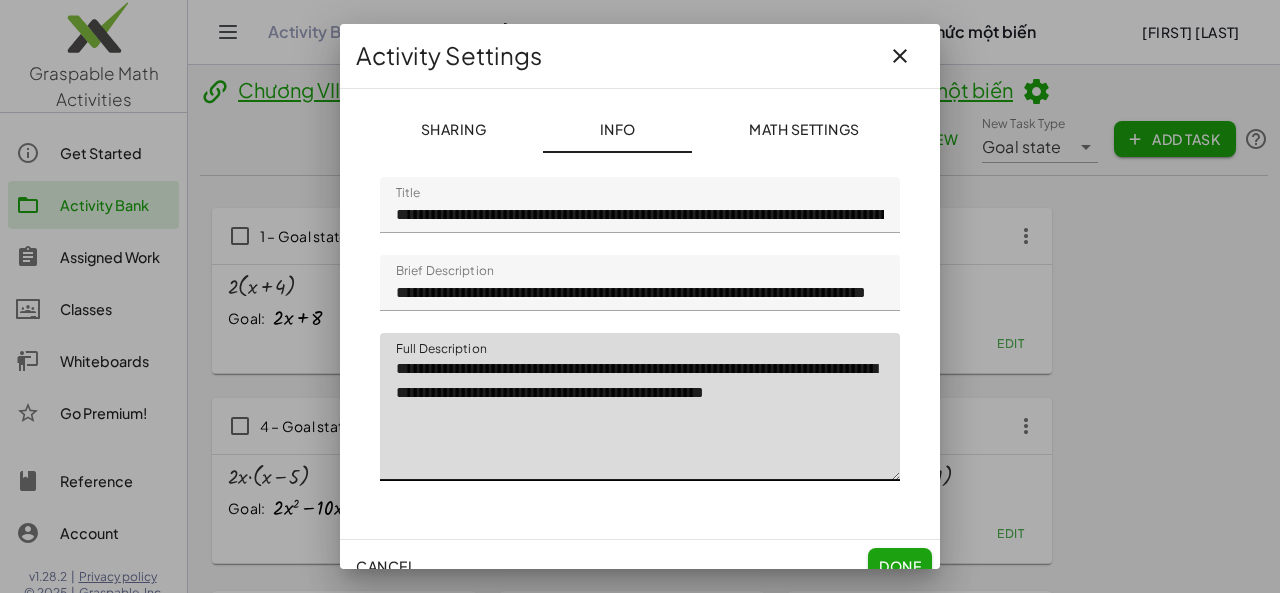 drag, startPoint x: 397, startPoint y: 421, endPoint x: 498, endPoint y: 424, distance: 101.04455 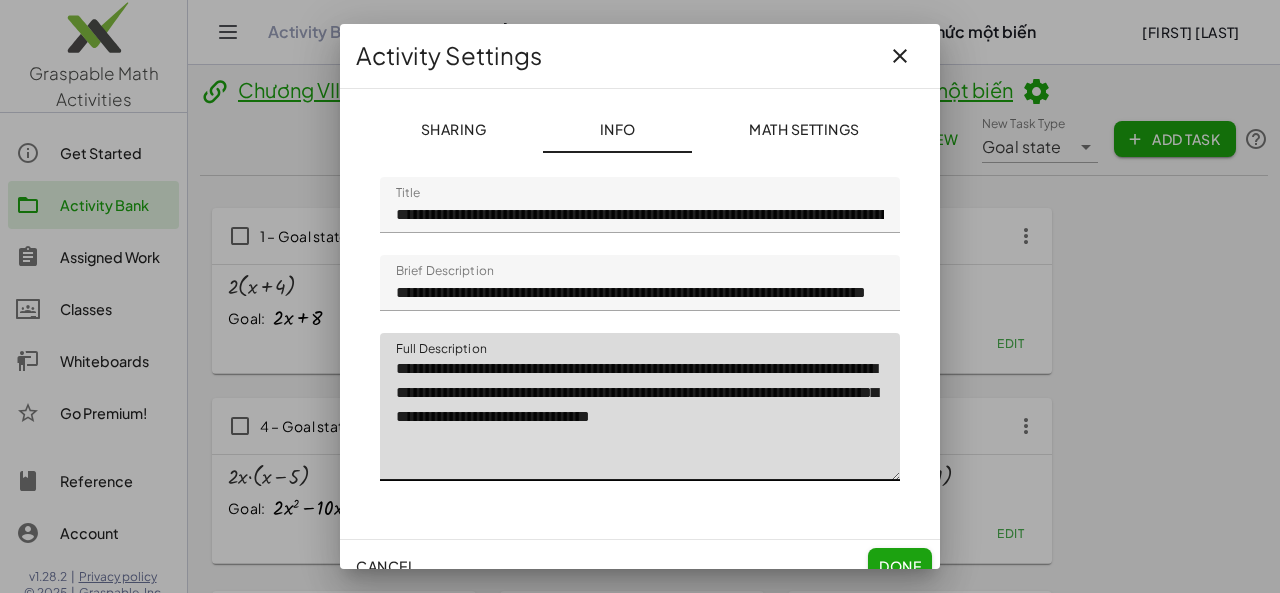 type on "**********" 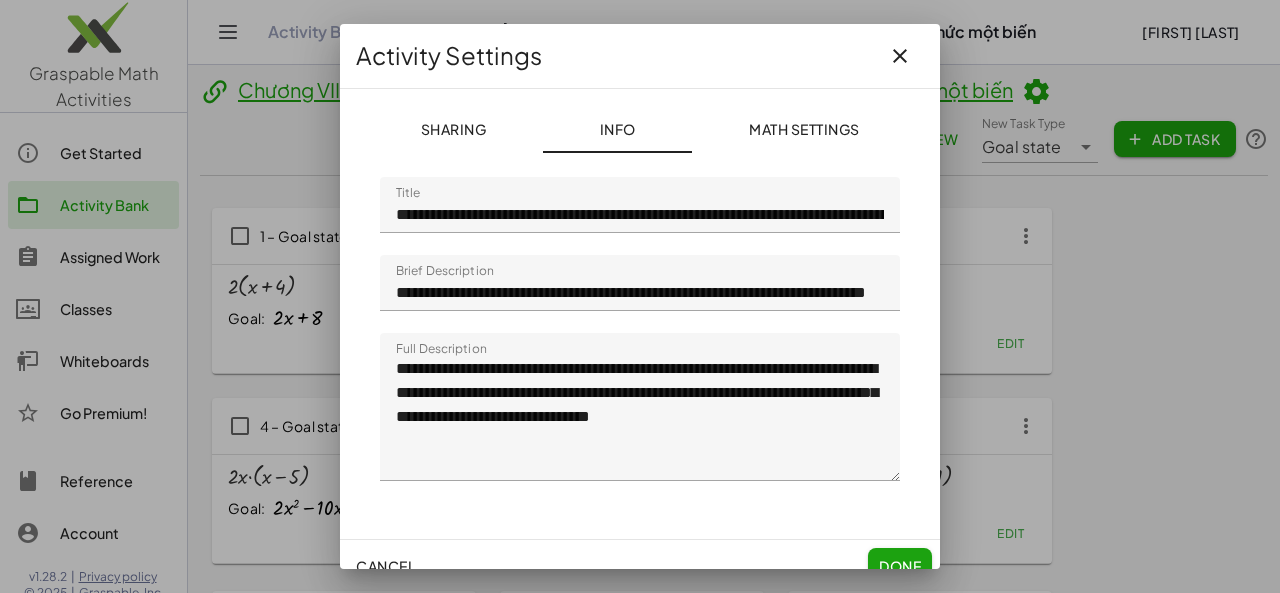 click on "Done" 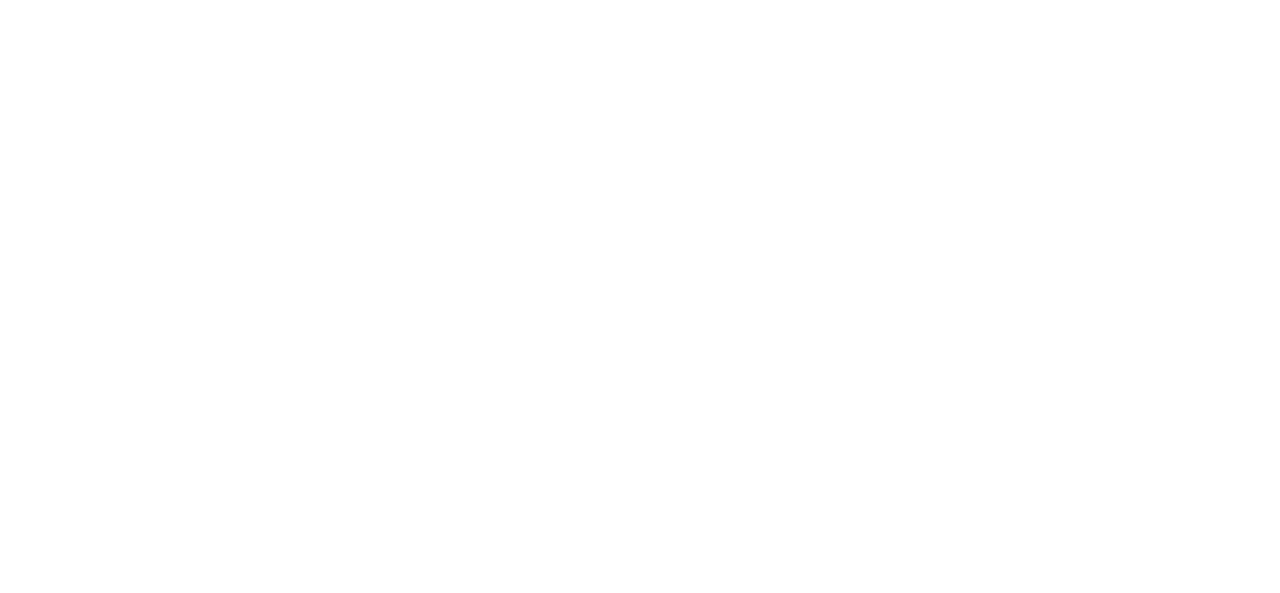 scroll, scrollTop: 0, scrollLeft: 0, axis: both 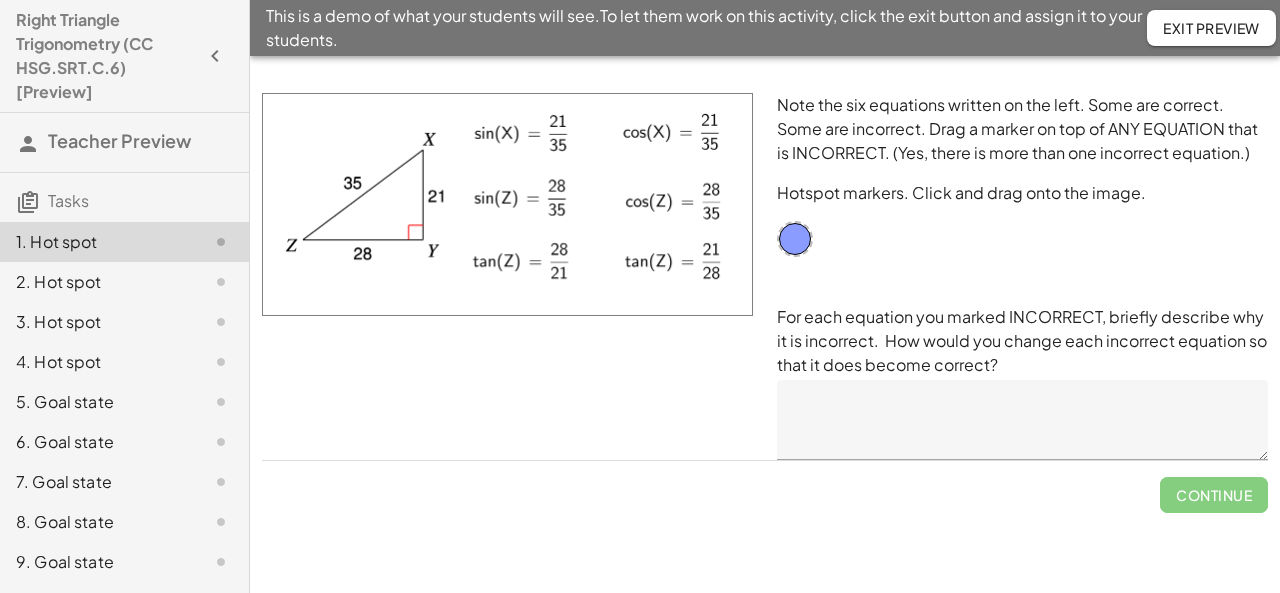 click on "Exit Preview" 